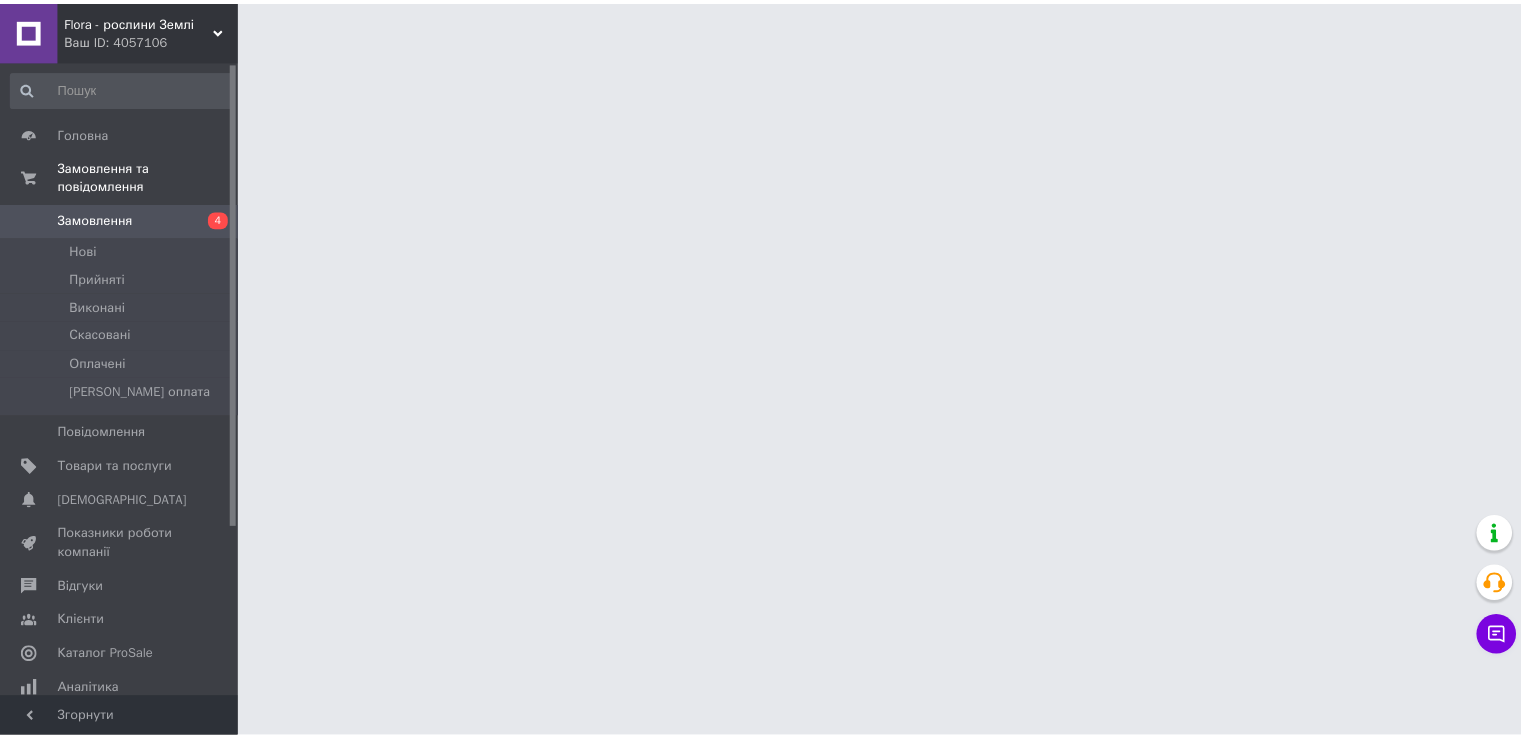 scroll, scrollTop: 0, scrollLeft: 0, axis: both 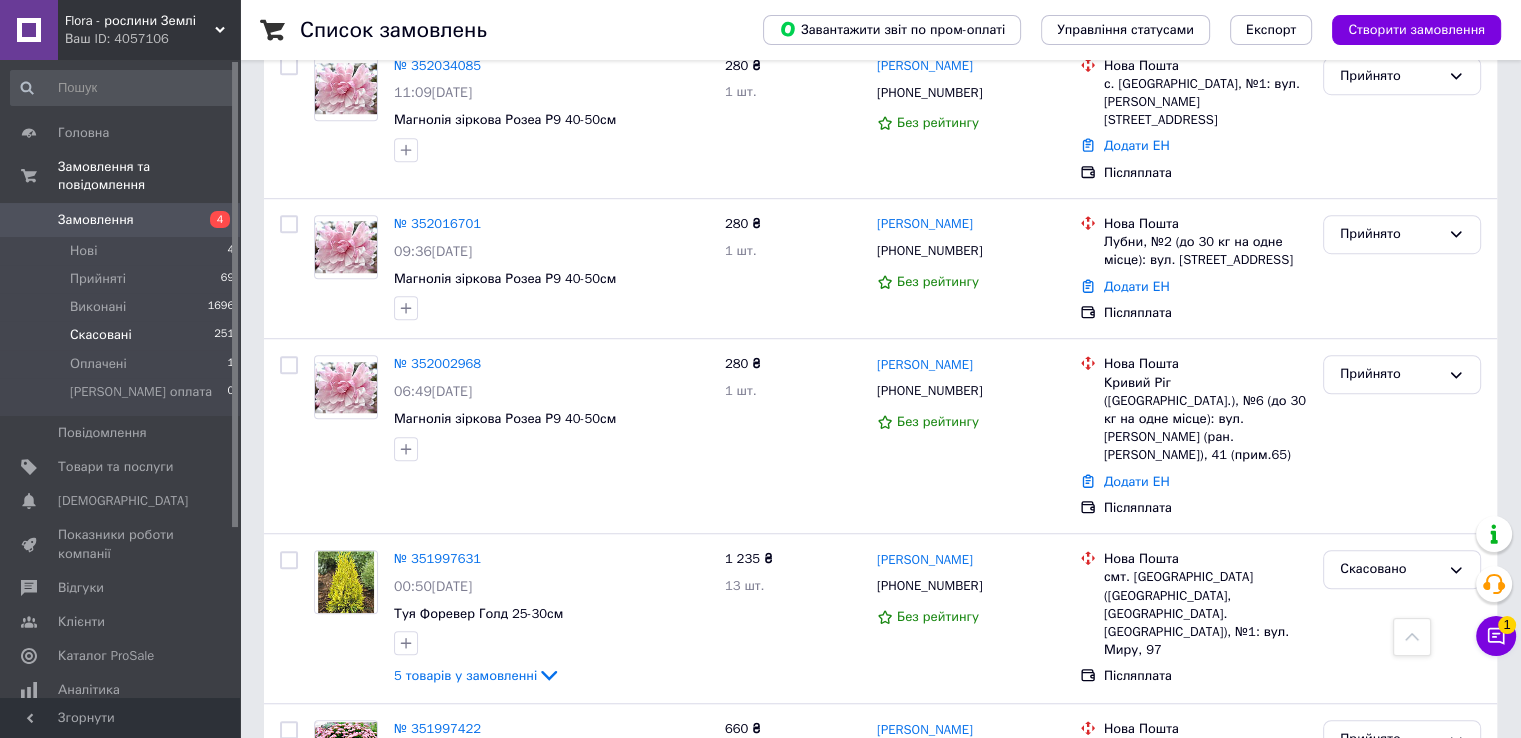 click on "Скасовані 251" at bounding box center (123, 335) 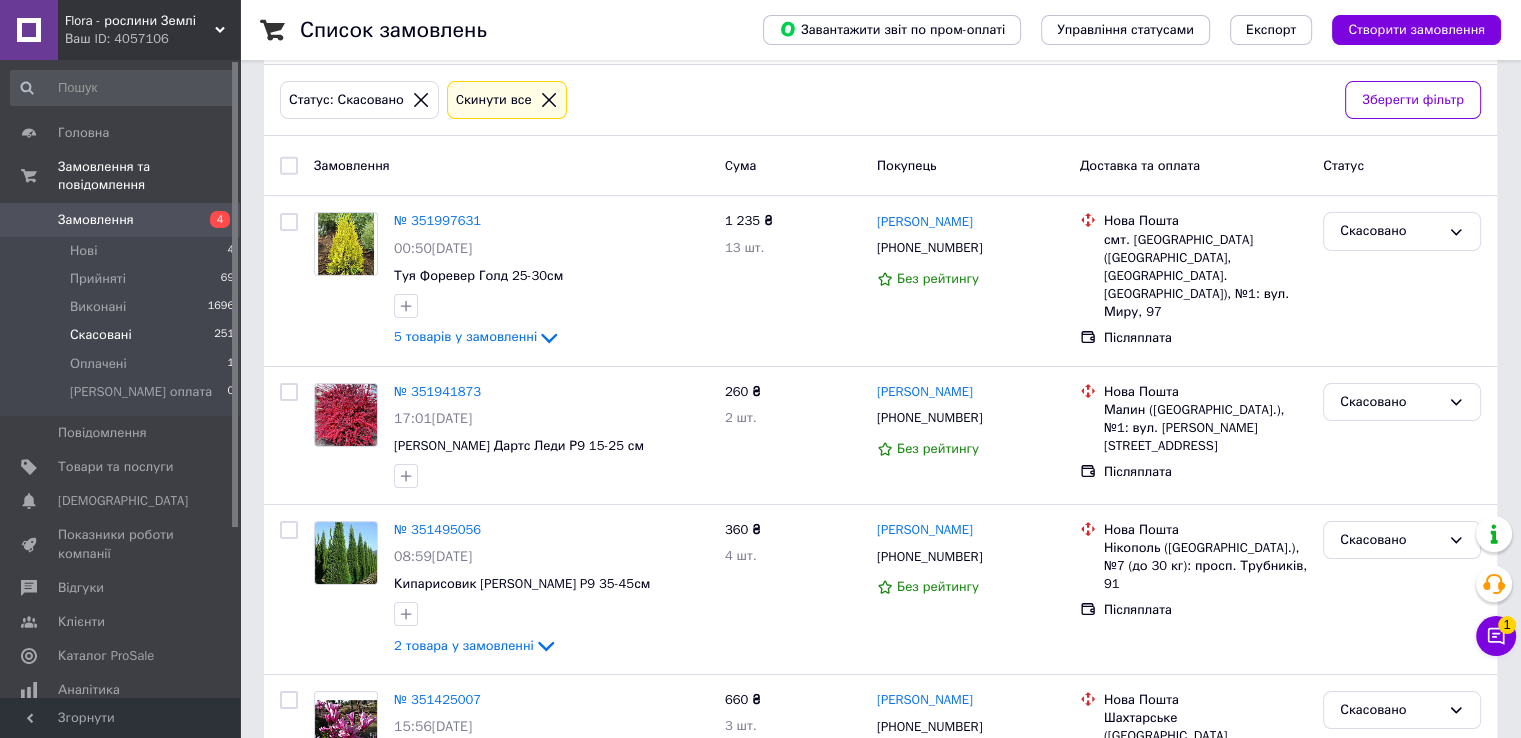 scroll, scrollTop: 200, scrollLeft: 0, axis: vertical 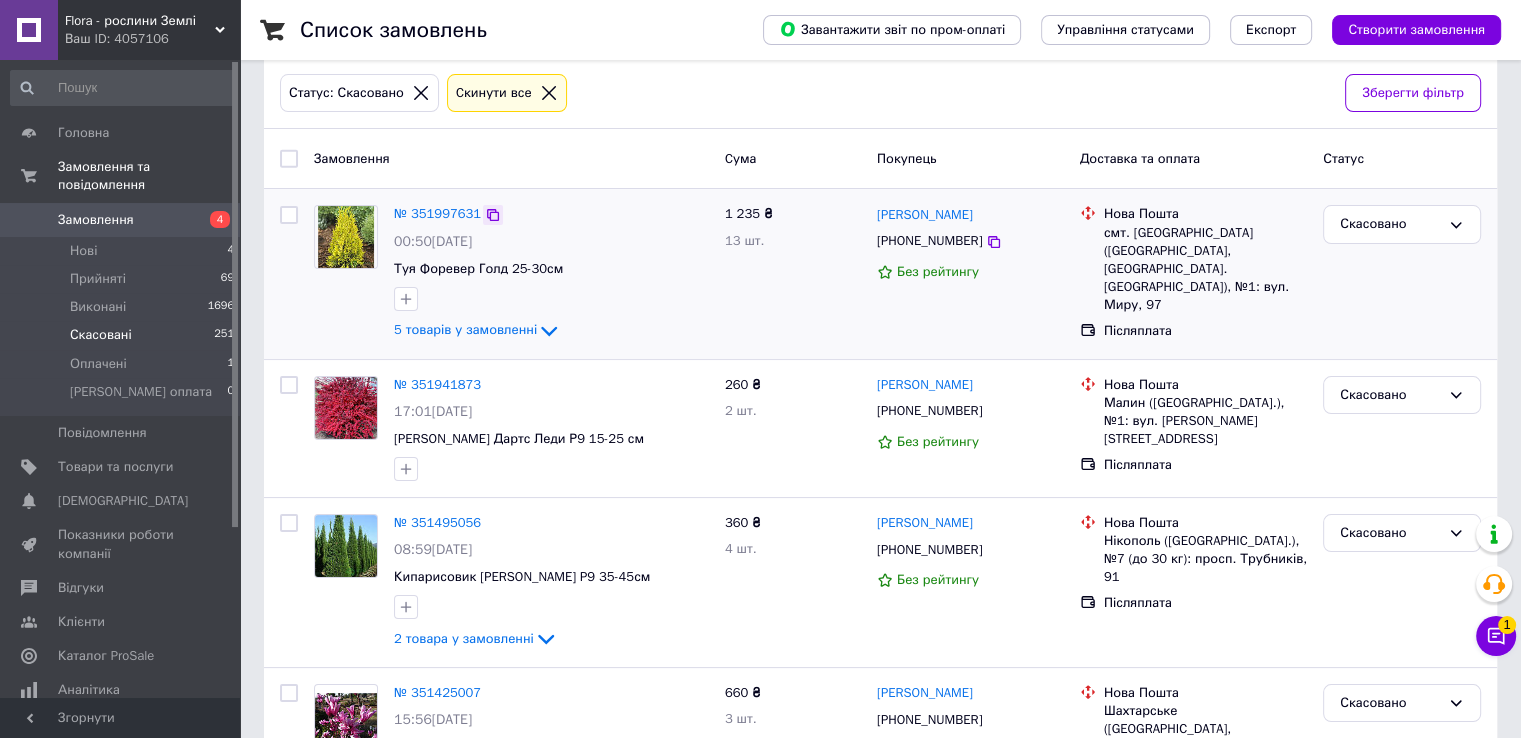 click 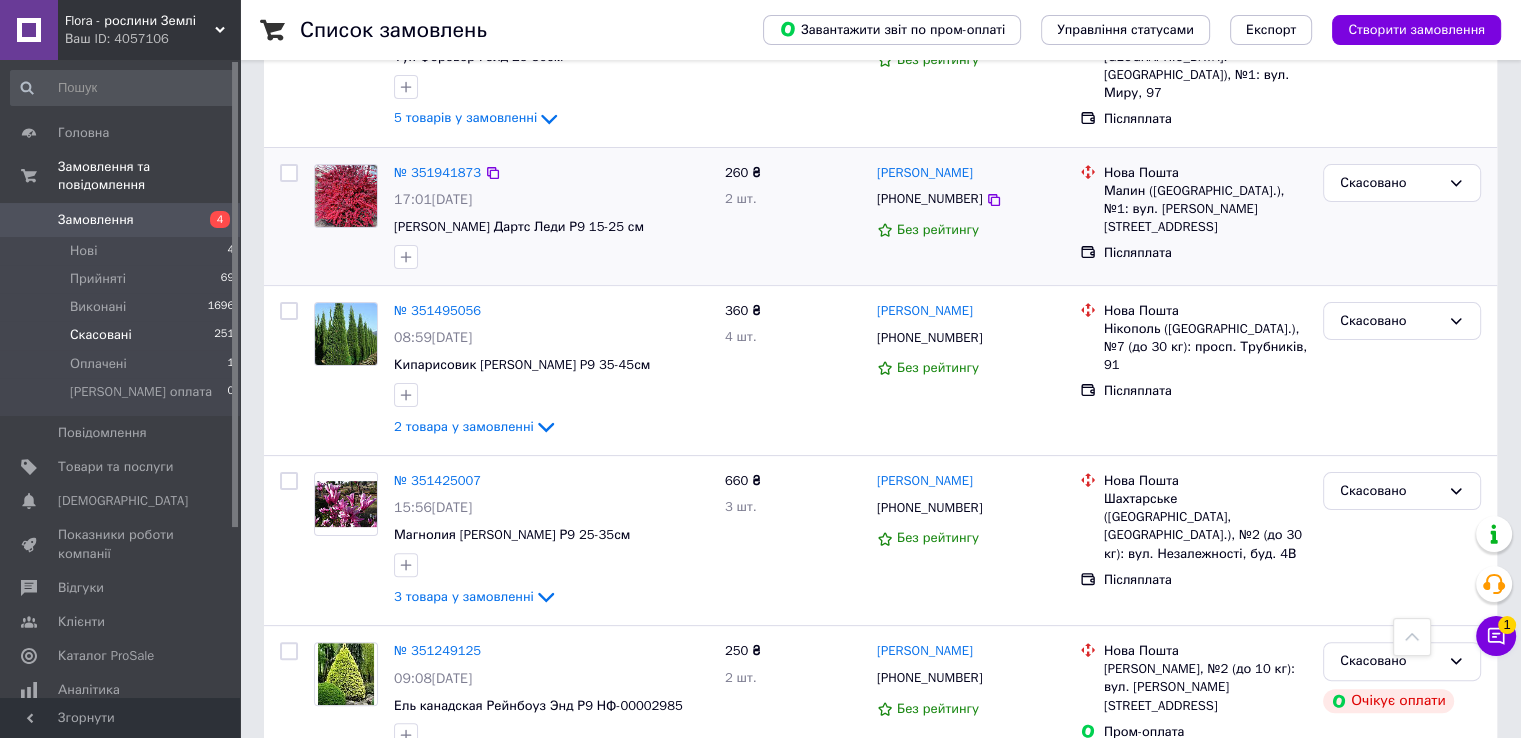 scroll, scrollTop: 500, scrollLeft: 0, axis: vertical 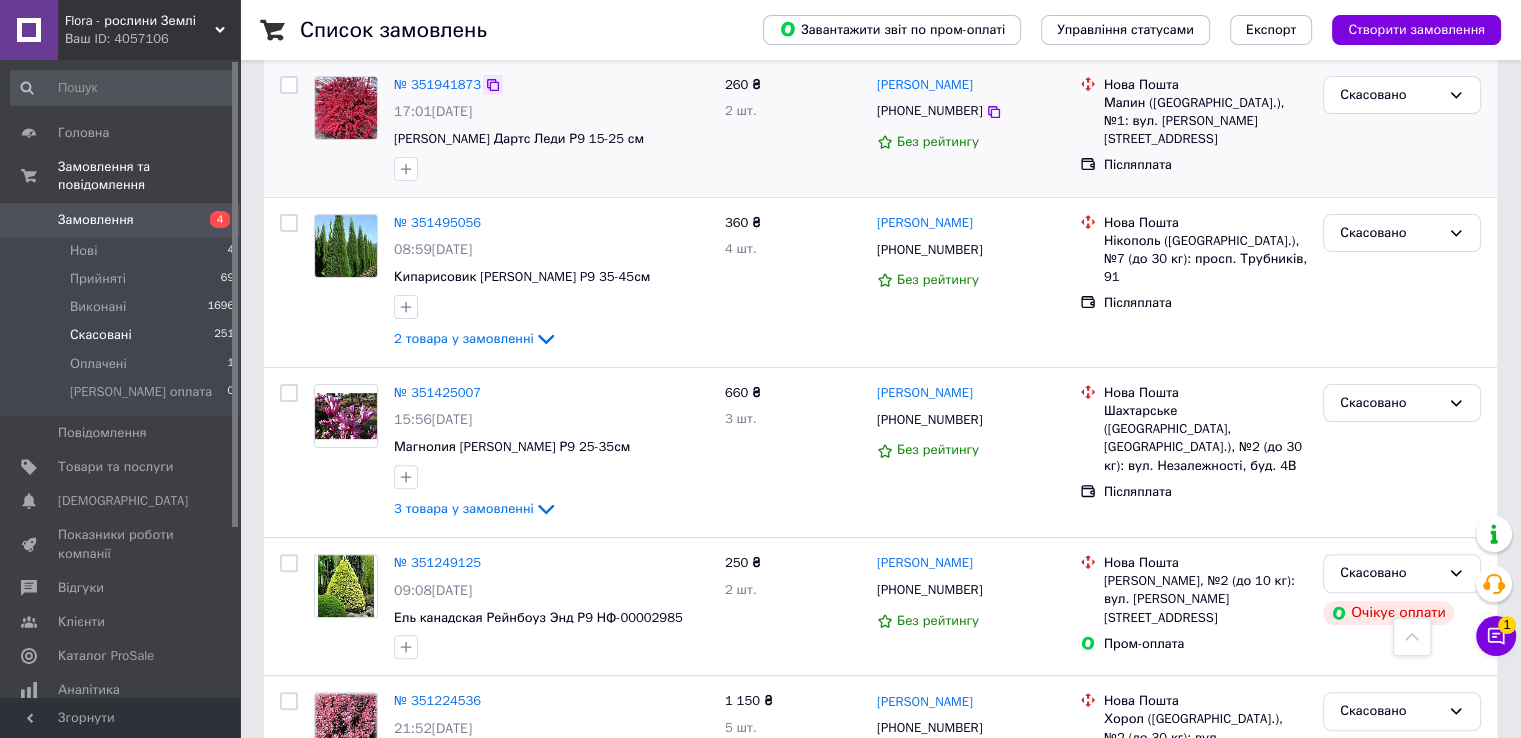 click 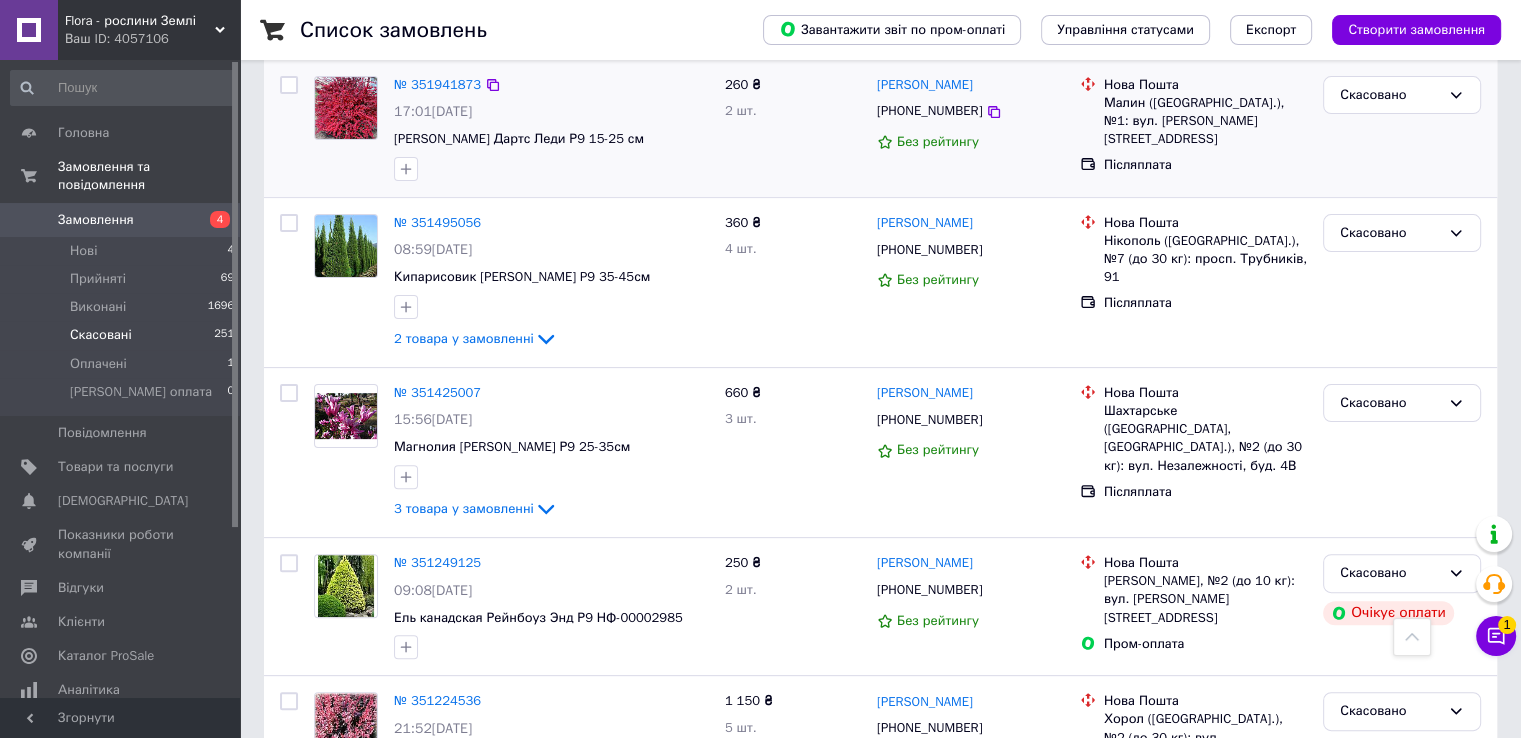 scroll, scrollTop: 600, scrollLeft: 0, axis: vertical 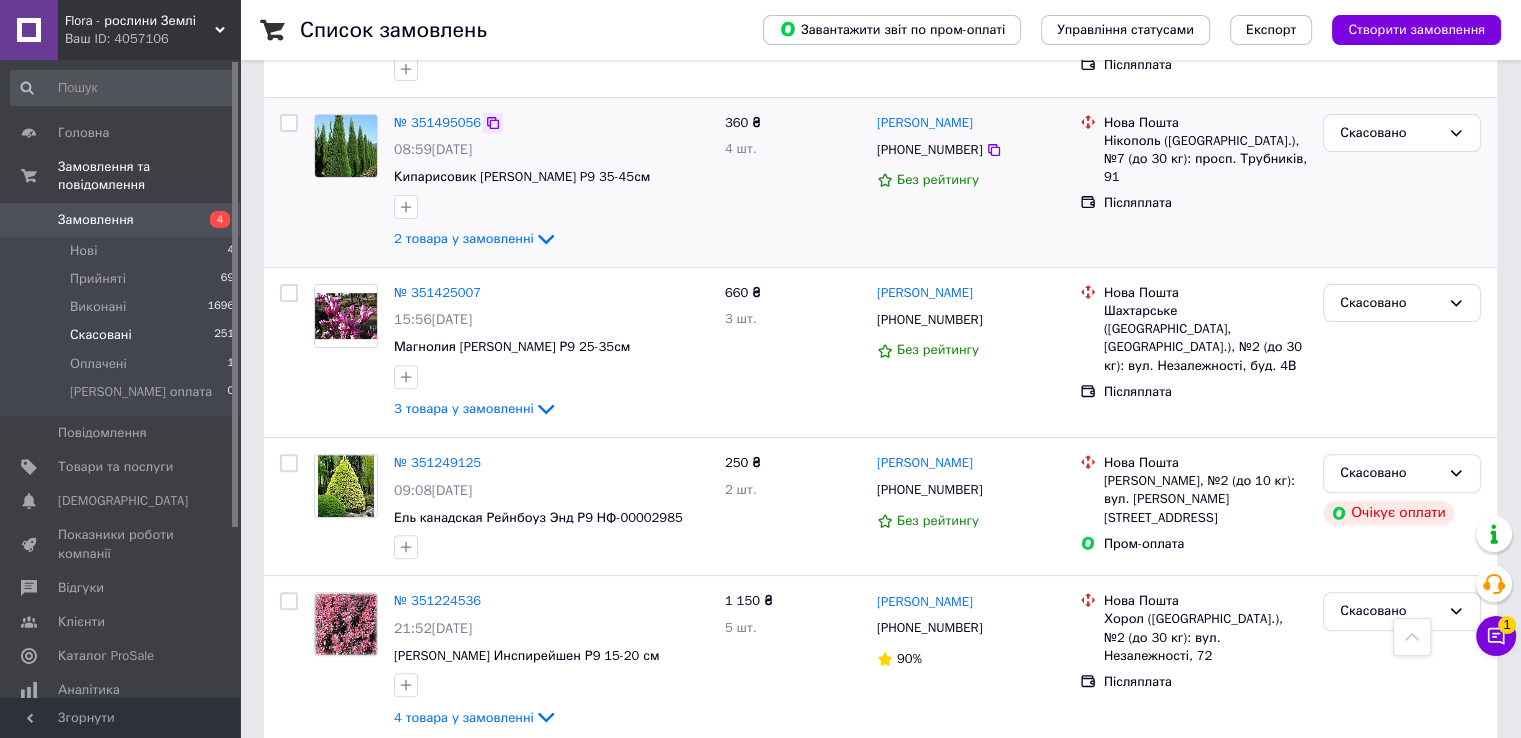 click 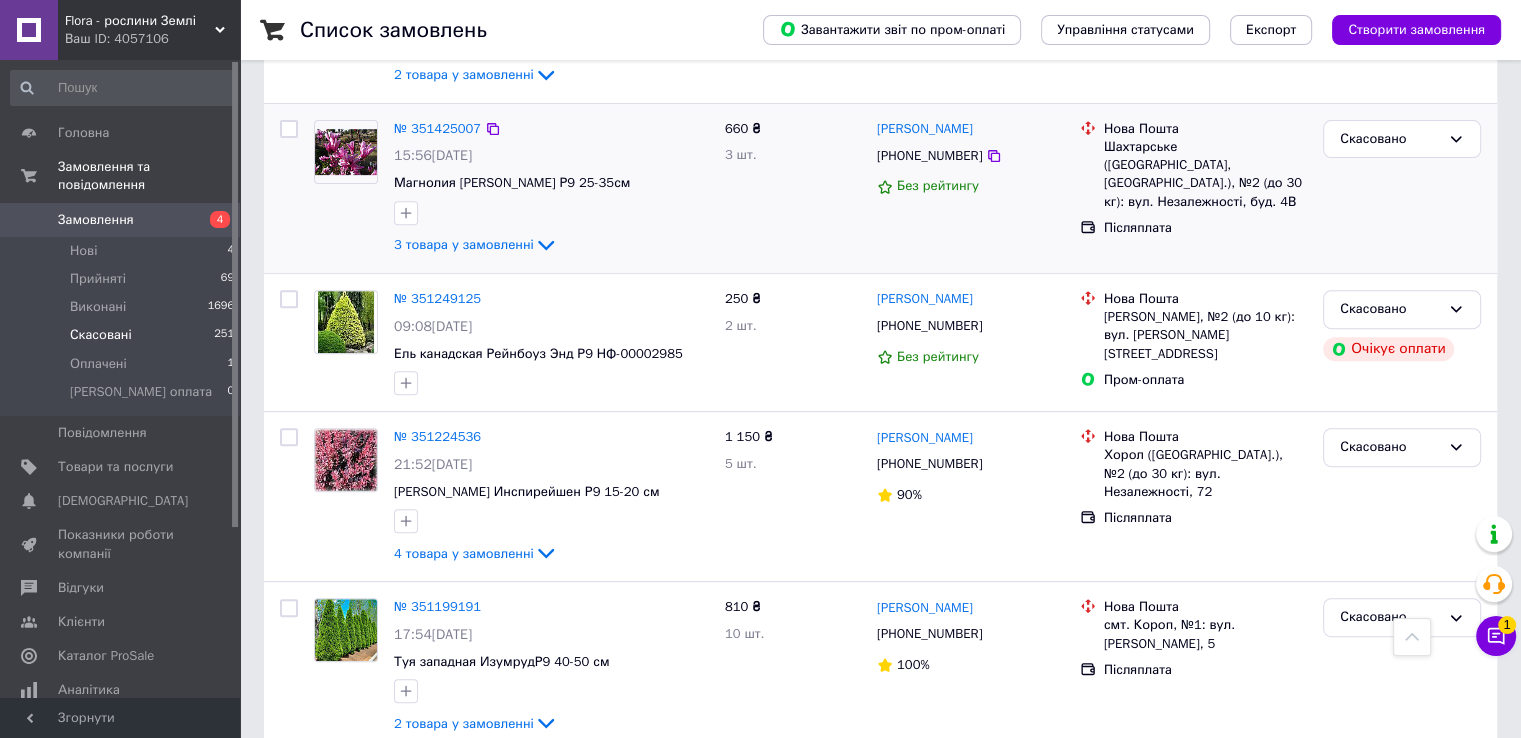 scroll, scrollTop: 800, scrollLeft: 0, axis: vertical 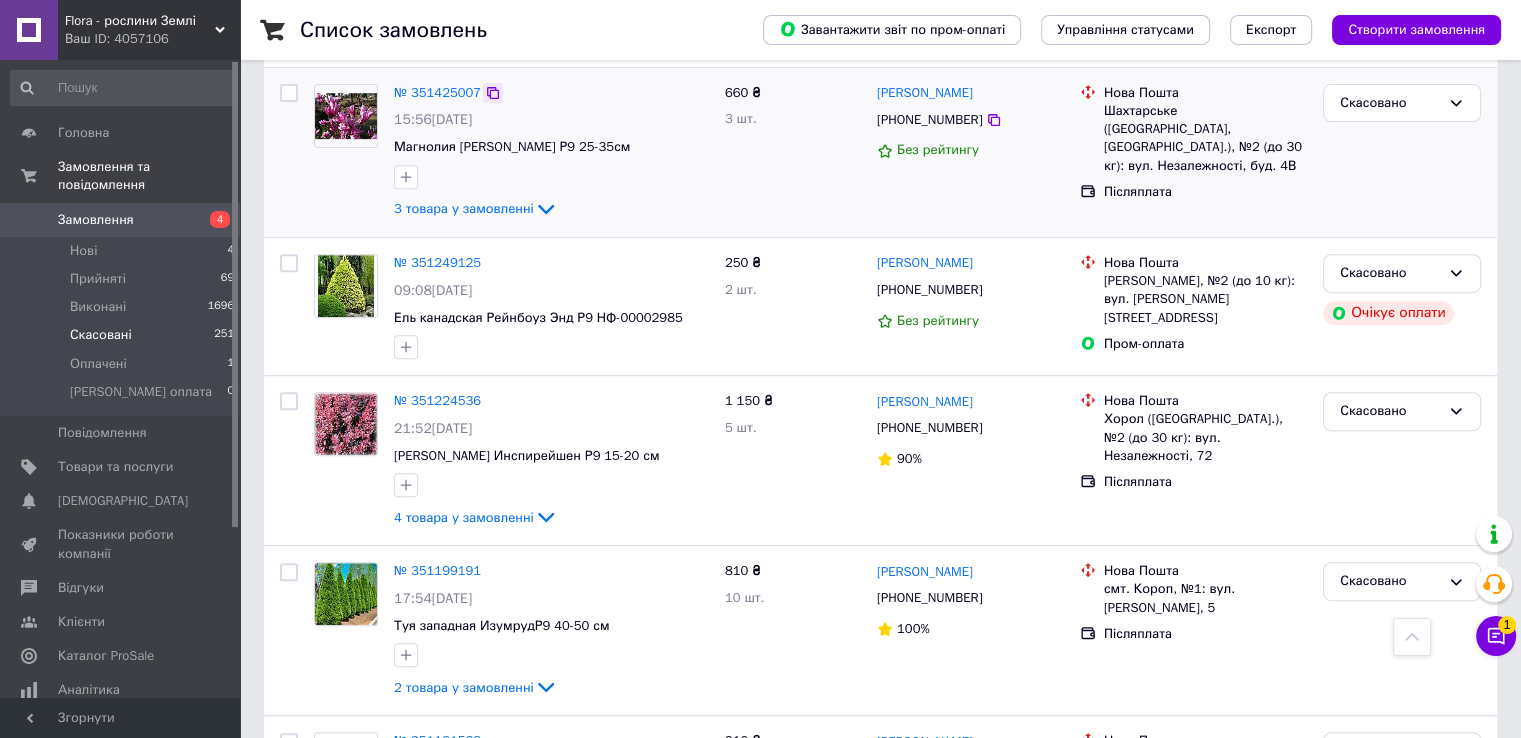 click 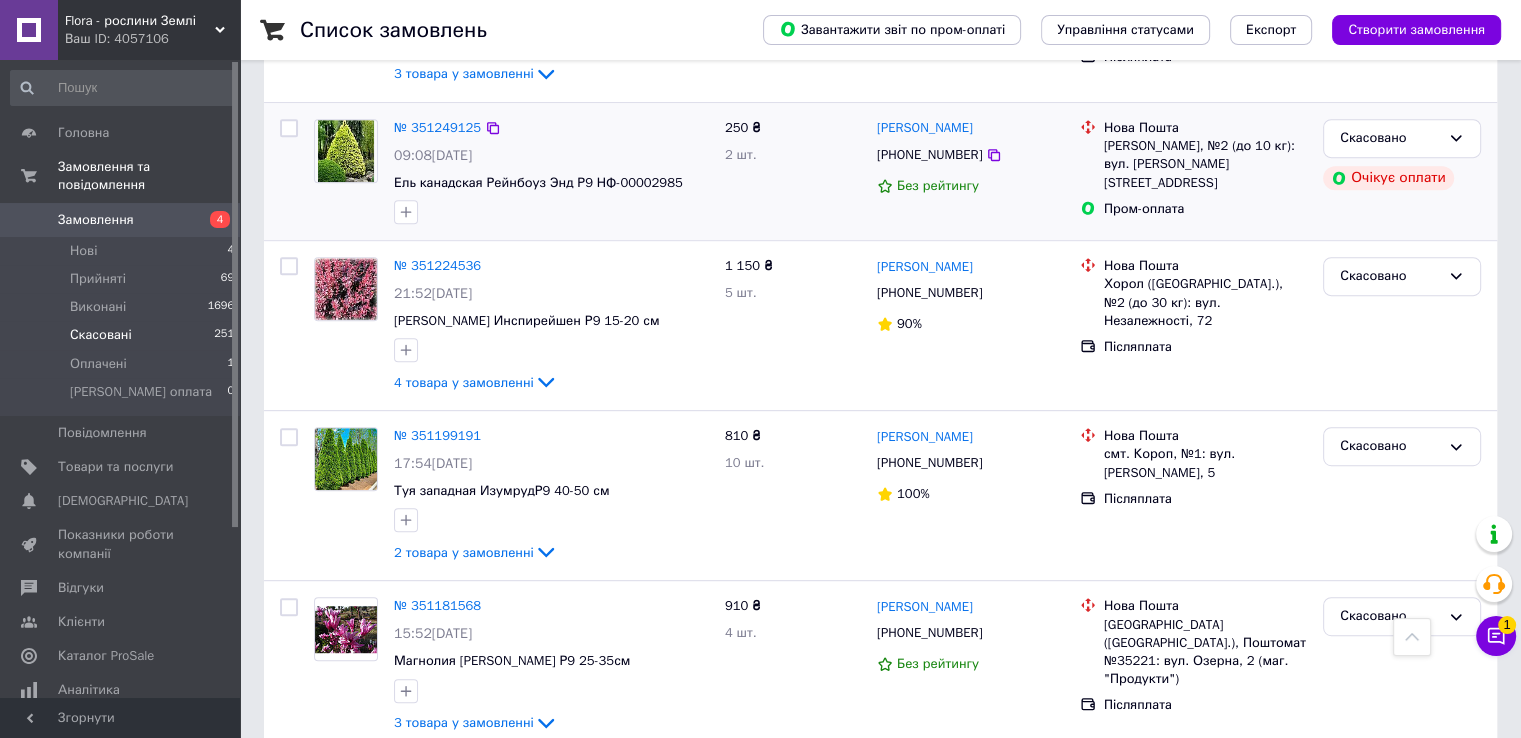 scroll, scrollTop: 900, scrollLeft: 0, axis: vertical 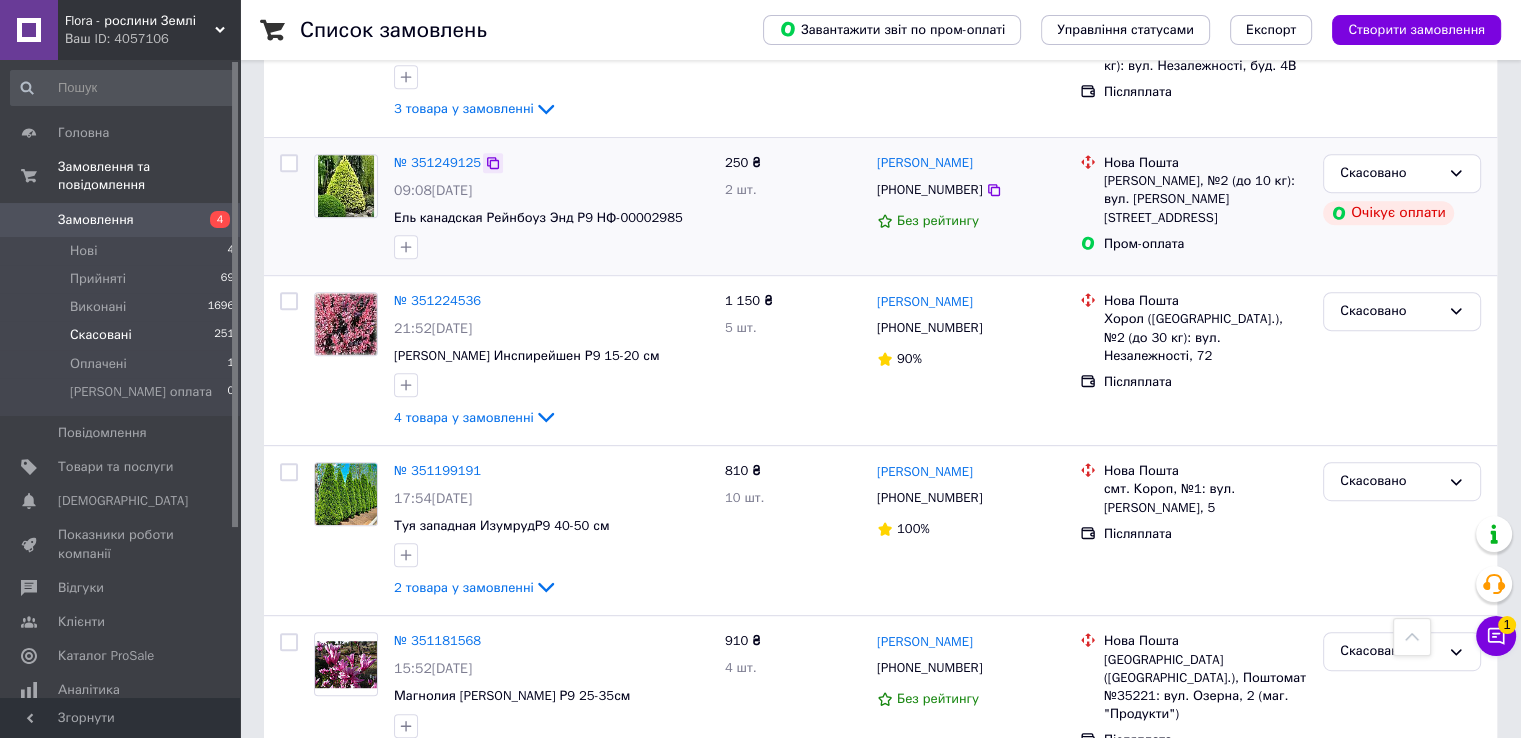 click 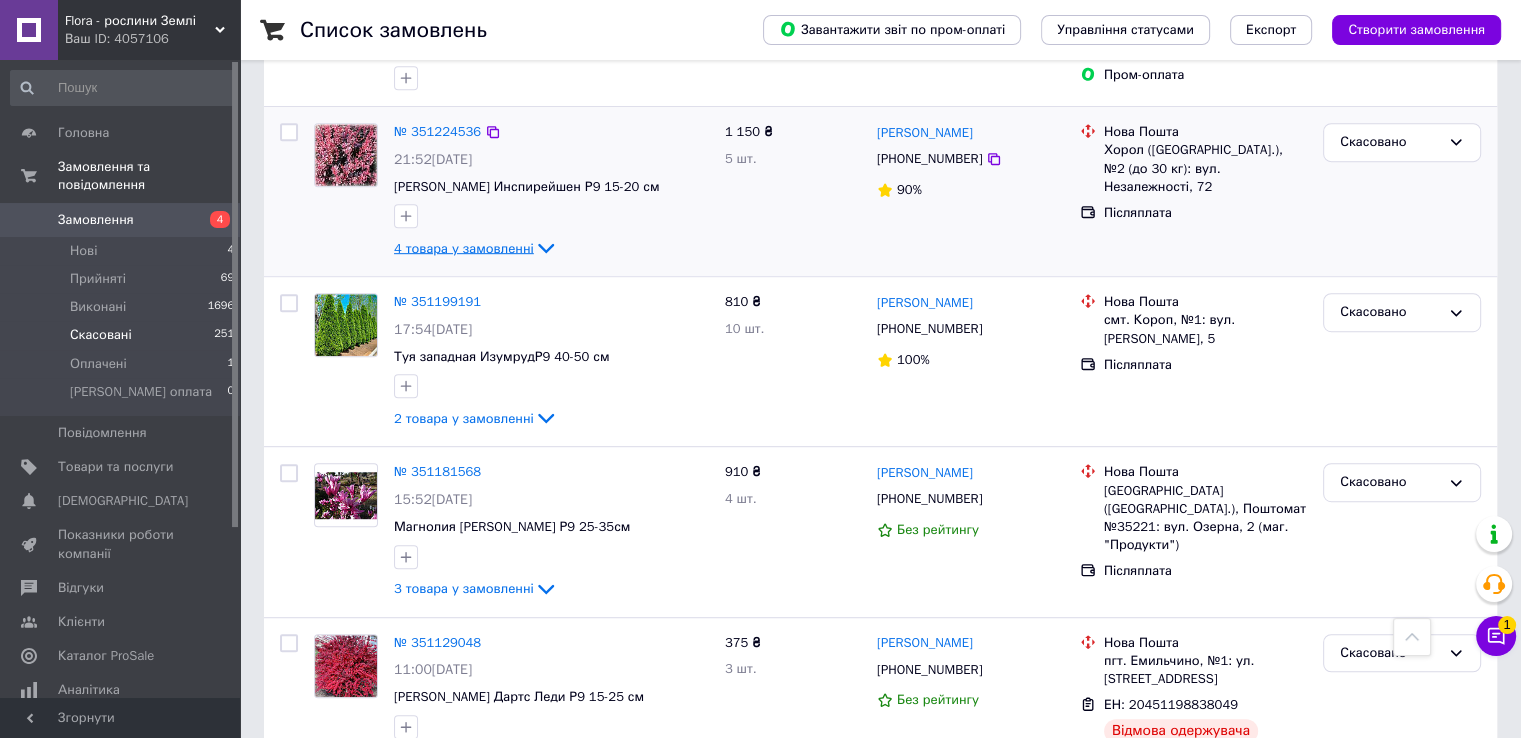 scroll, scrollTop: 1100, scrollLeft: 0, axis: vertical 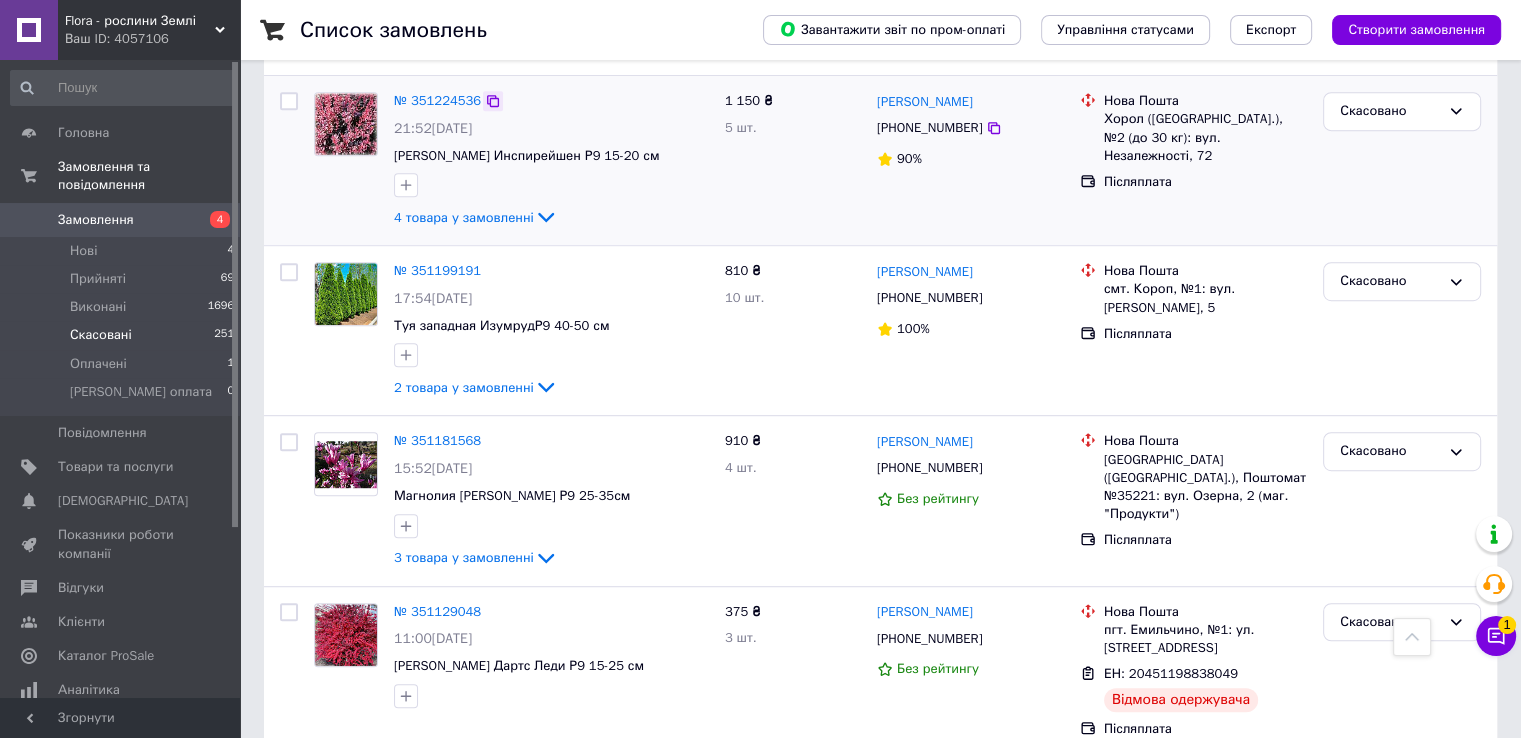 click 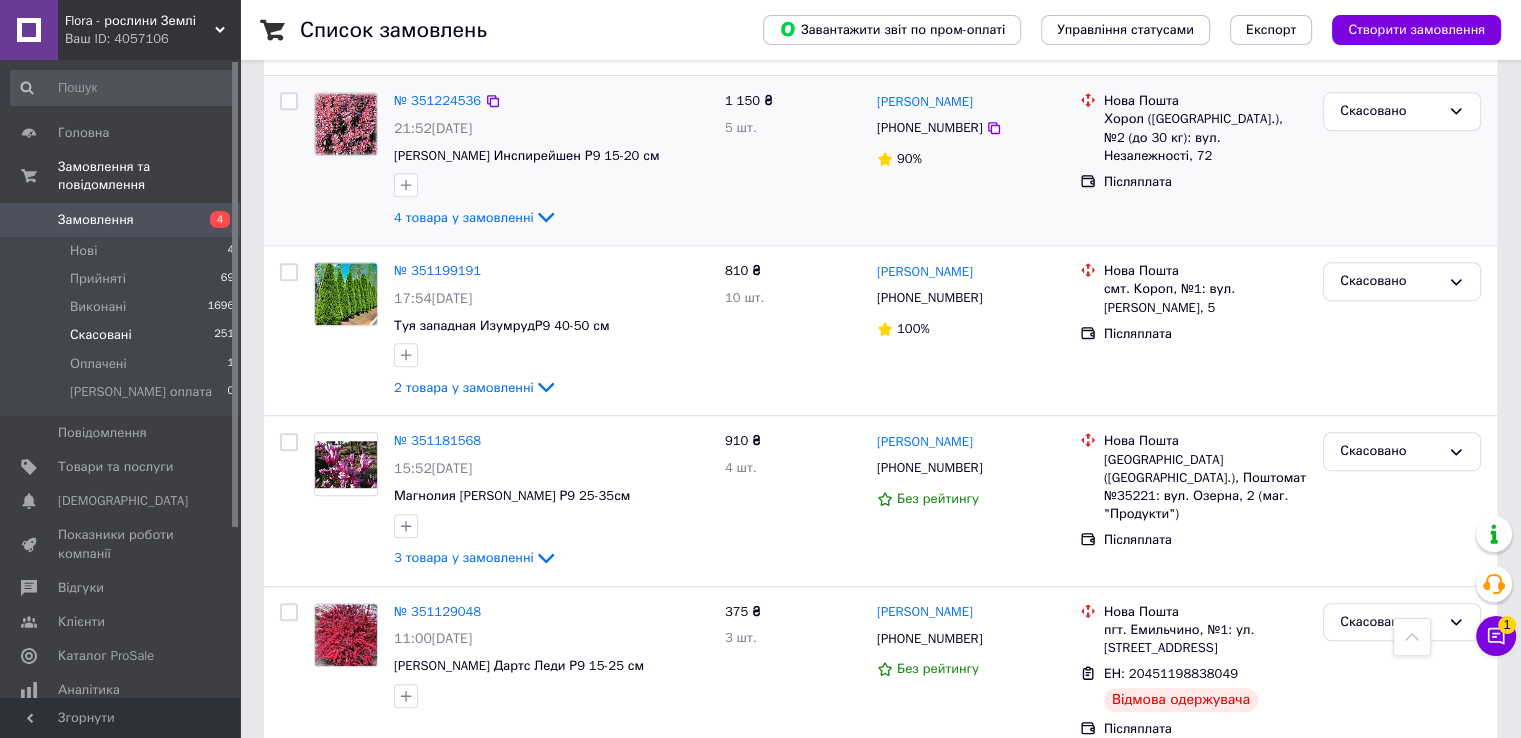 scroll, scrollTop: 1200, scrollLeft: 0, axis: vertical 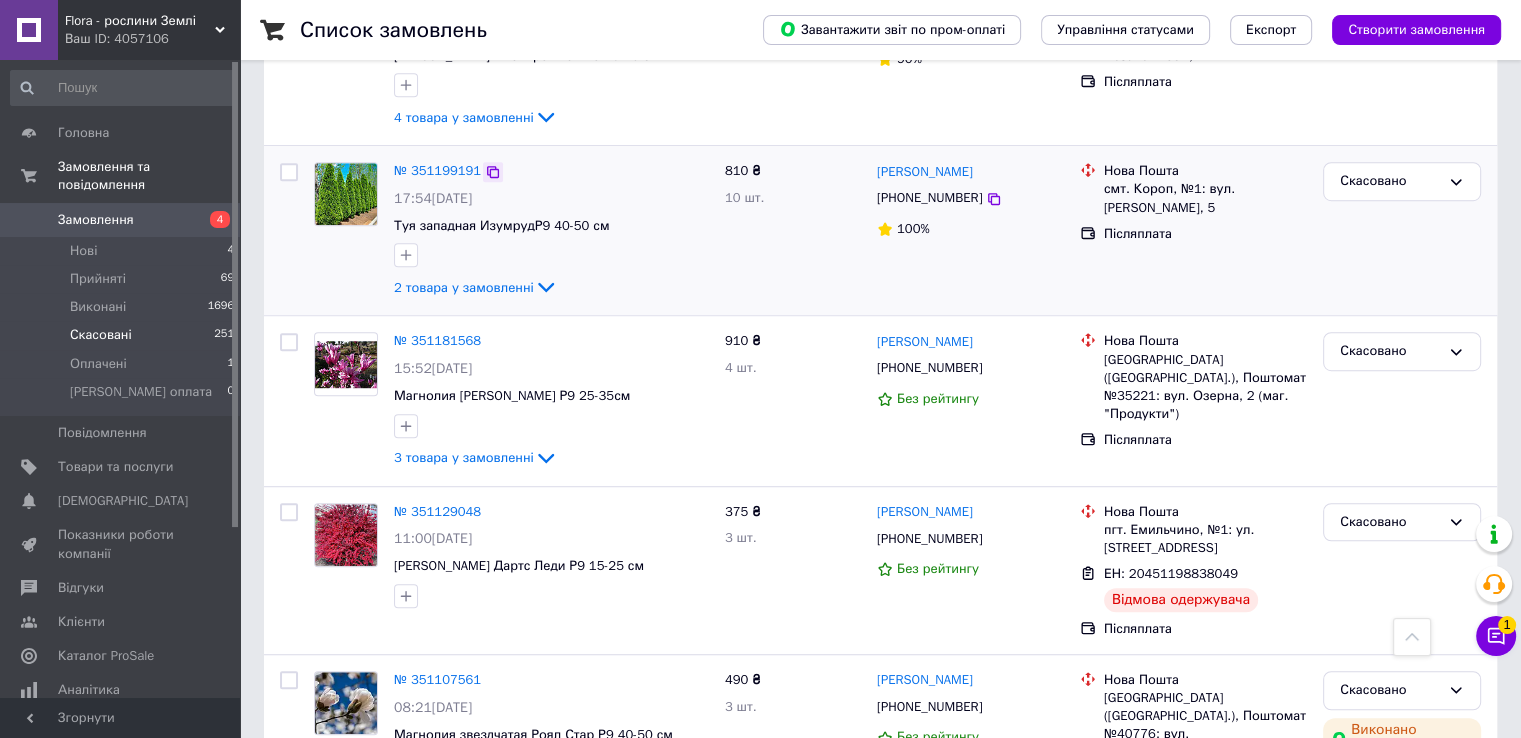 click 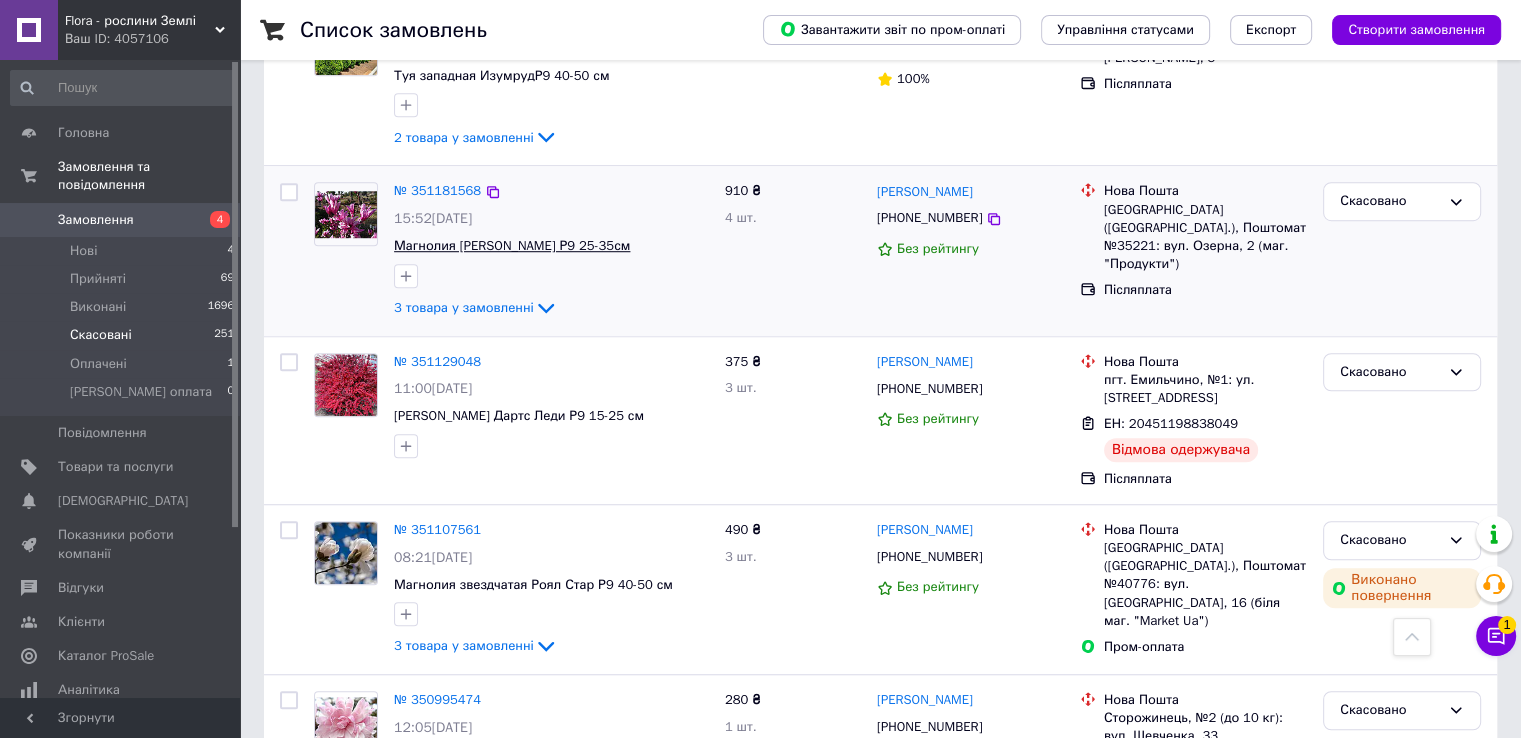 scroll, scrollTop: 1400, scrollLeft: 0, axis: vertical 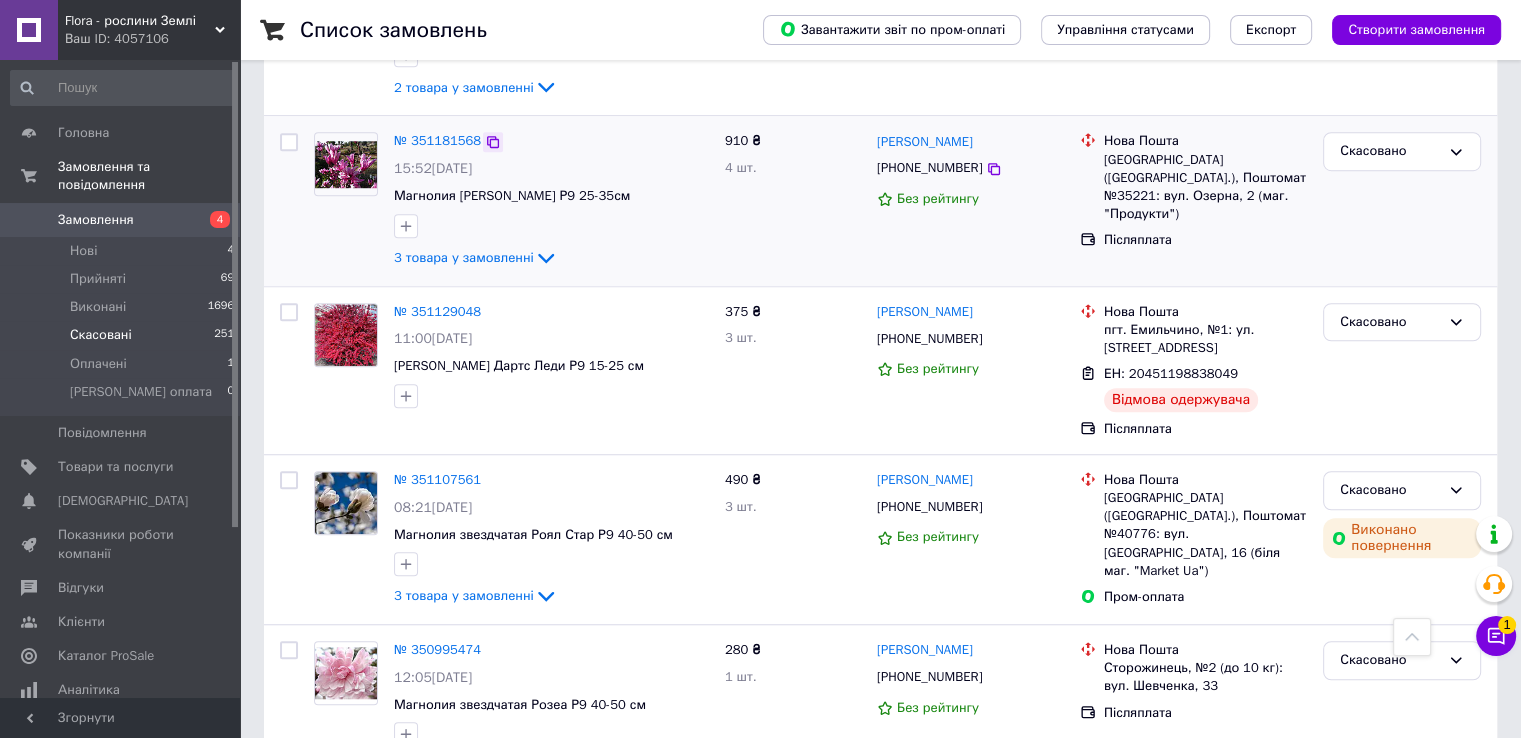 click 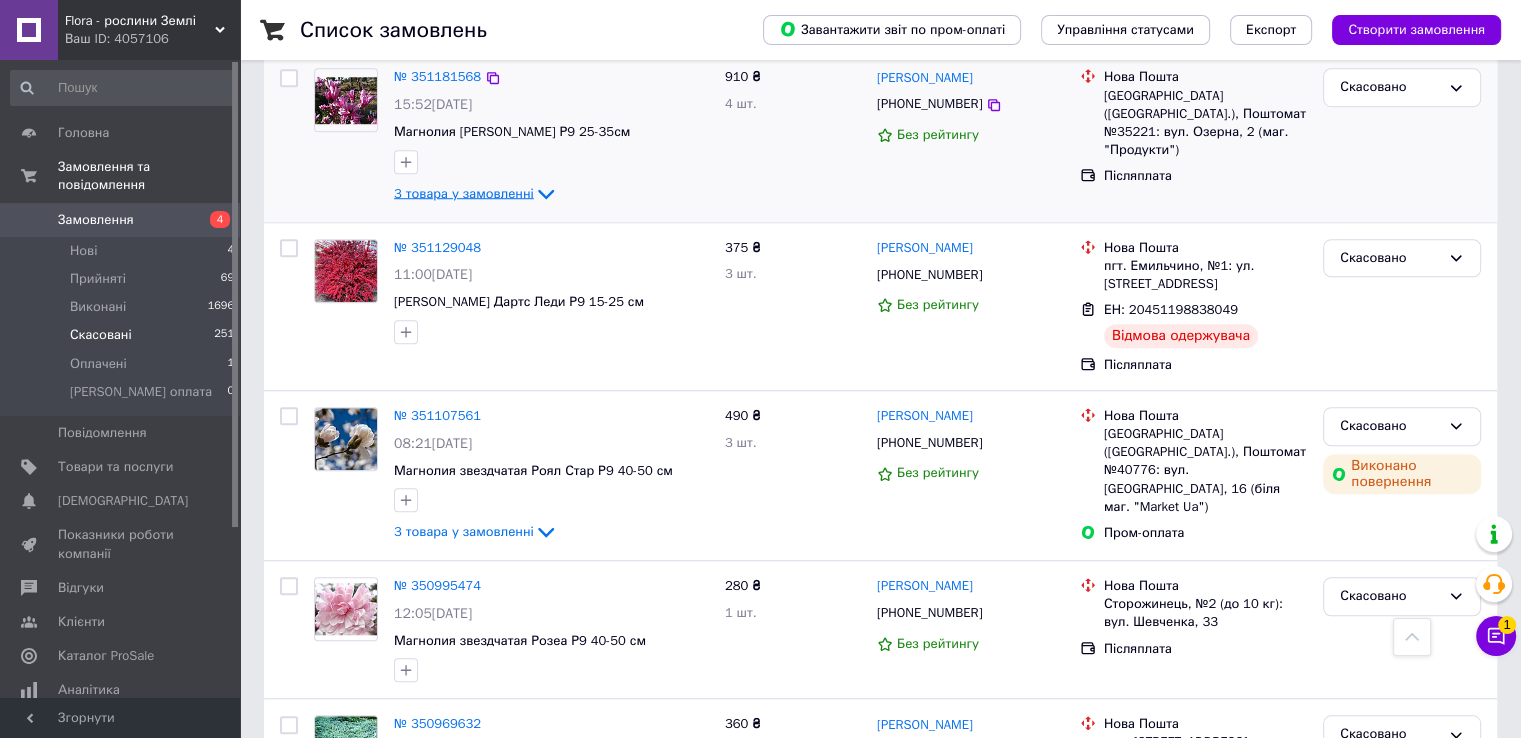 scroll, scrollTop: 1500, scrollLeft: 0, axis: vertical 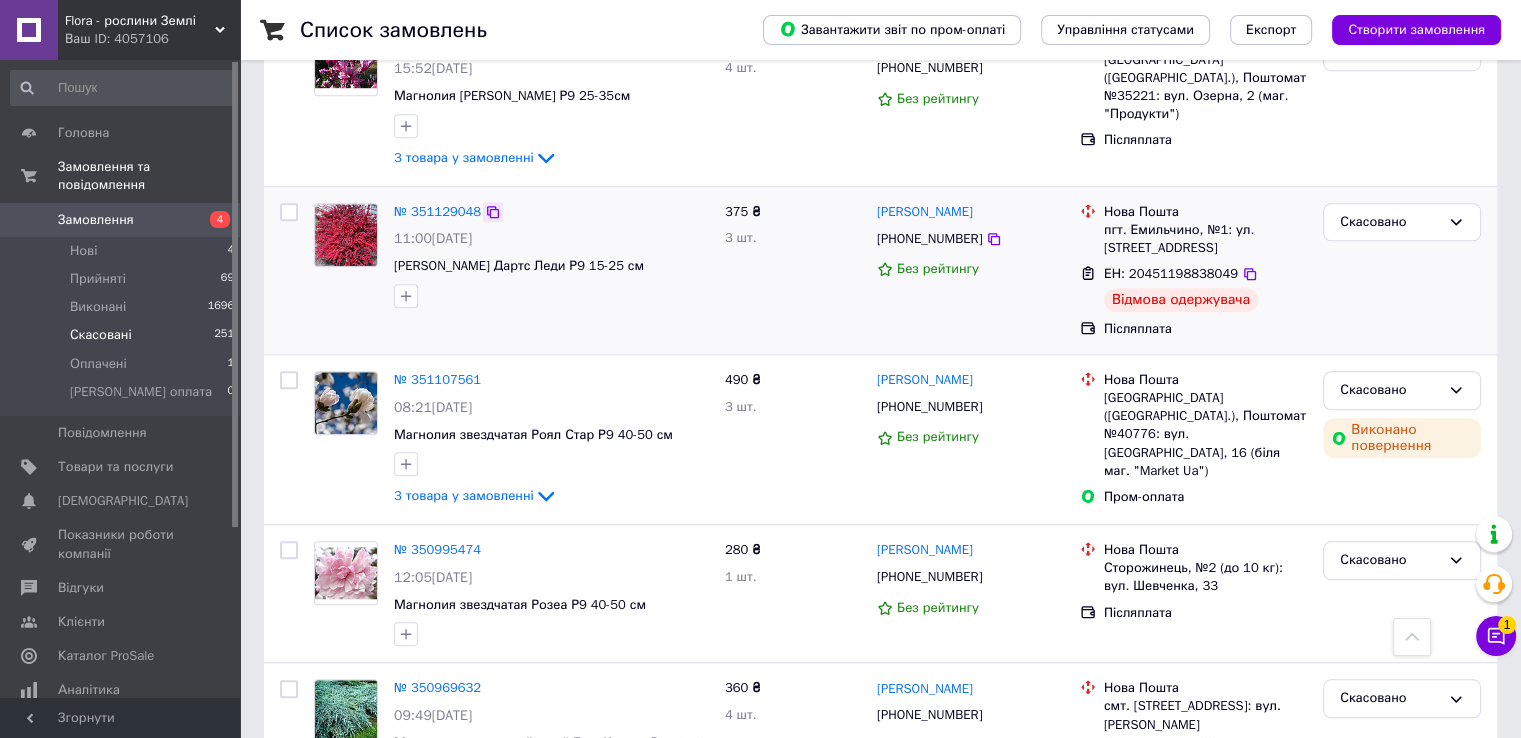 click 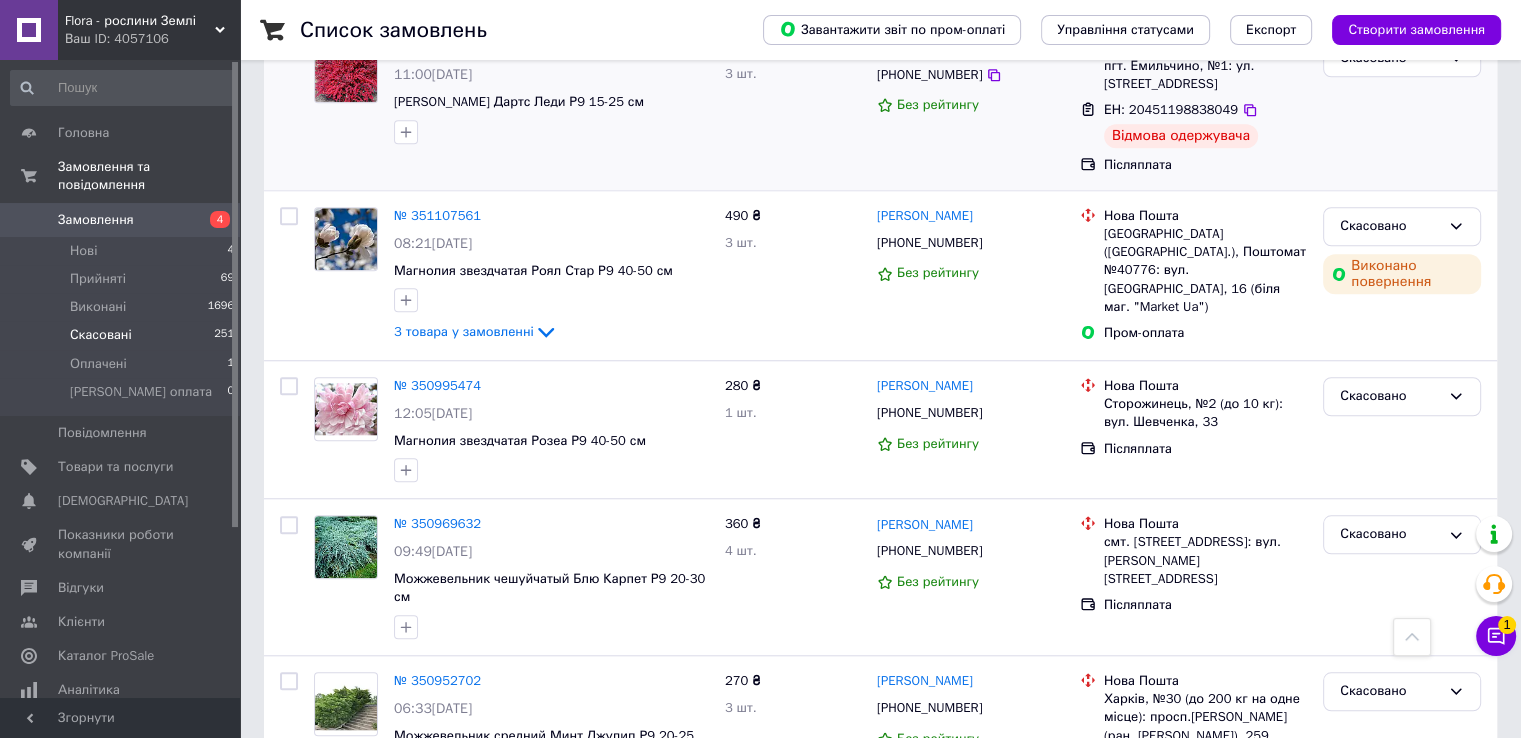 scroll, scrollTop: 1700, scrollLeft: 0, axis: vertical 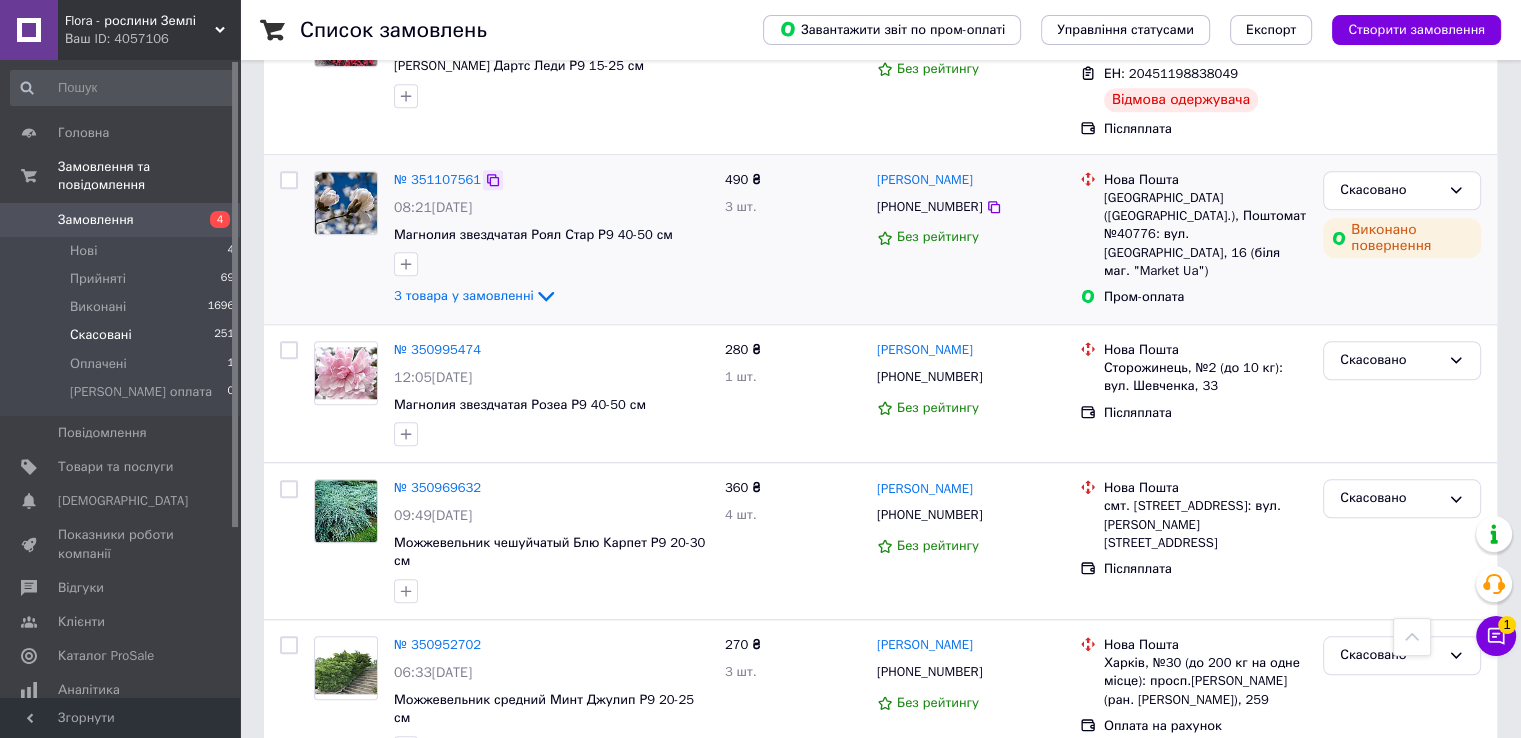 click 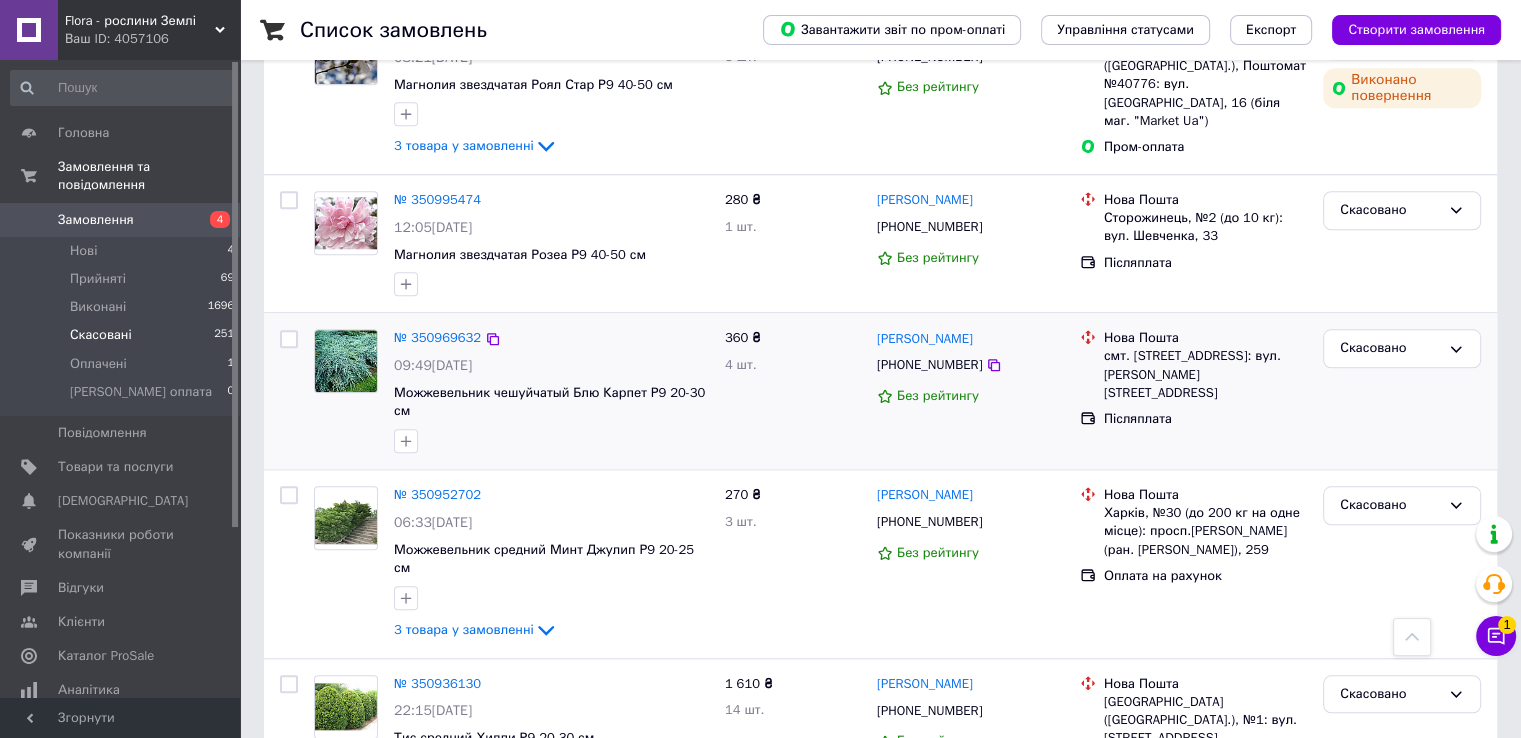 scroll, scrollTop: 1900, scrollLeft: 0, axis: vertical 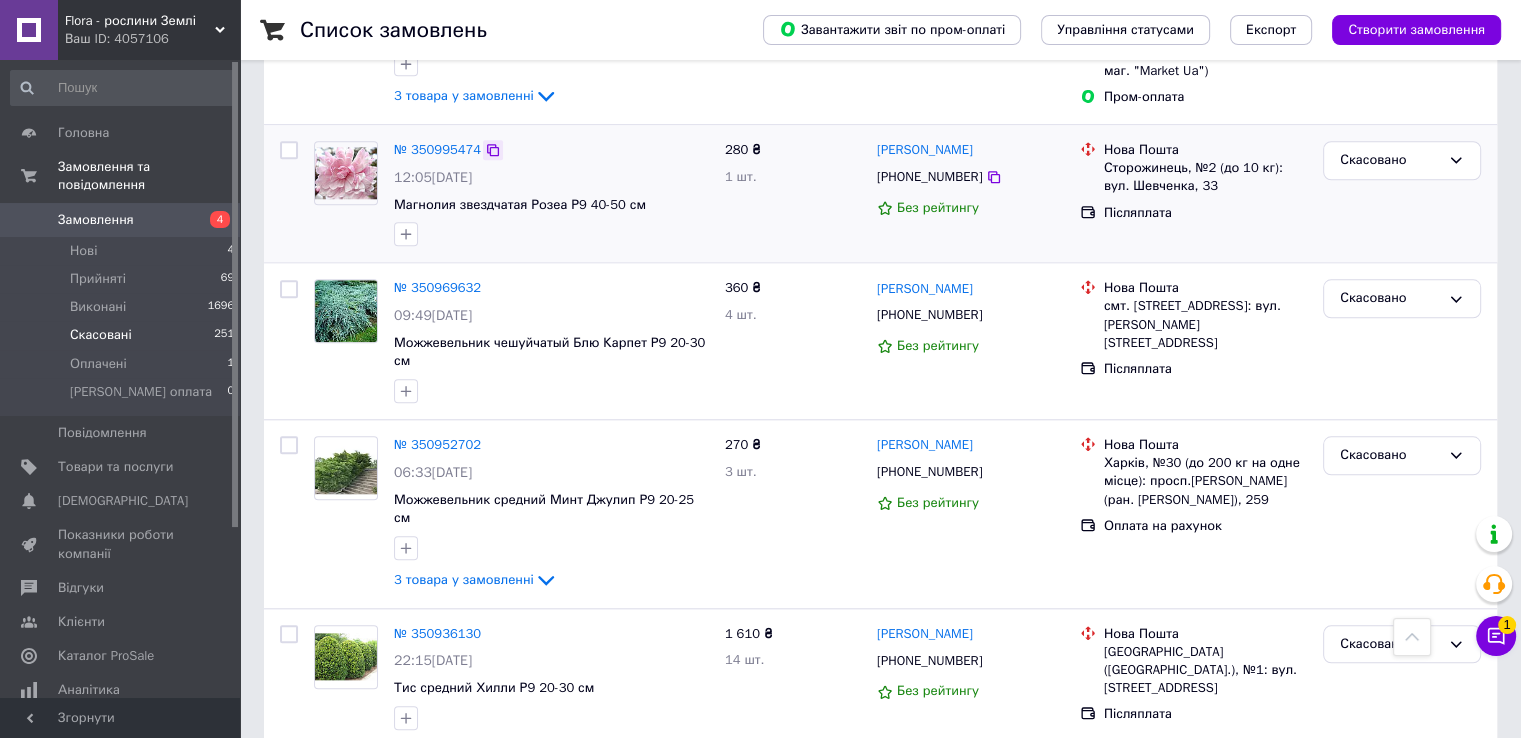 click 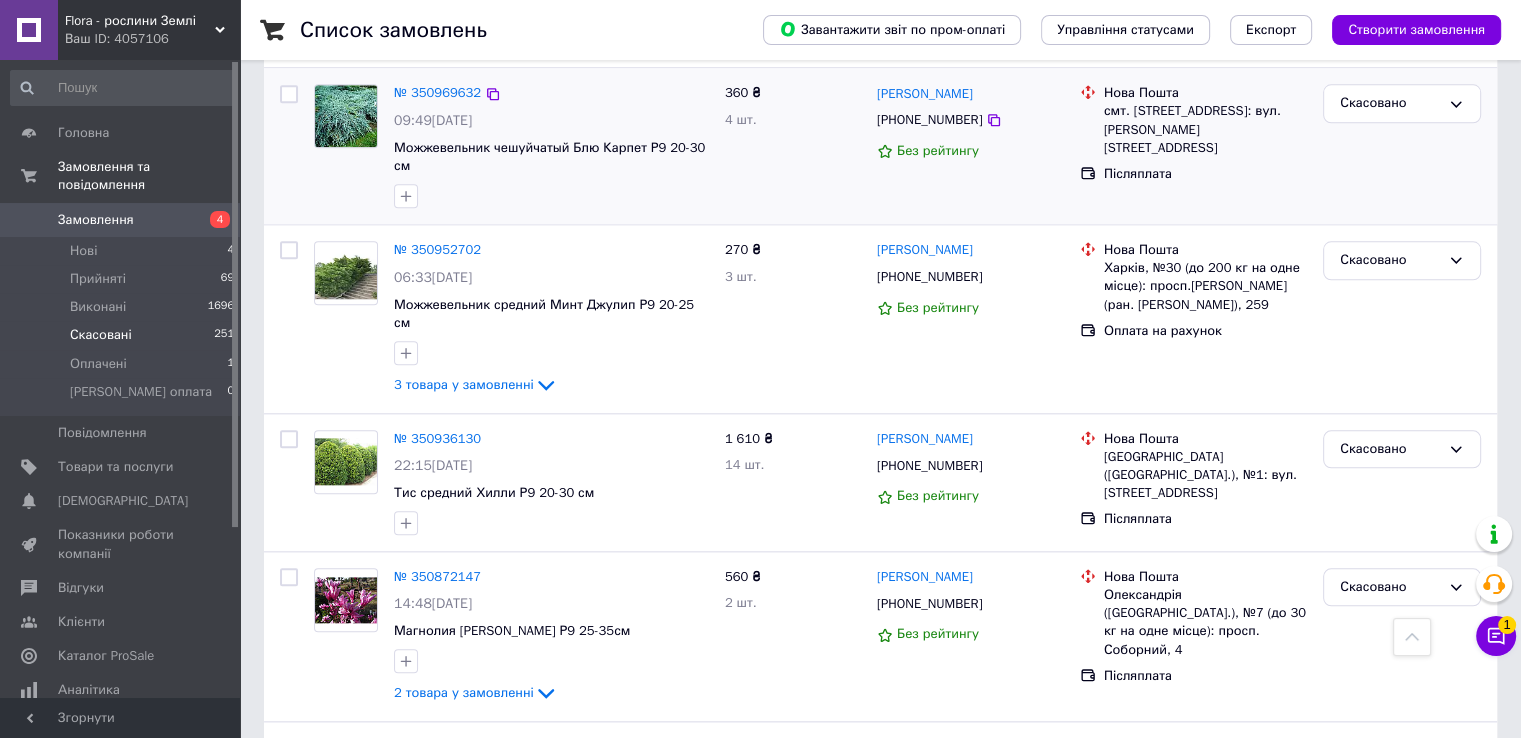 scroll, scrollTop: 2100, scrollLeft: 0, axis: vertical 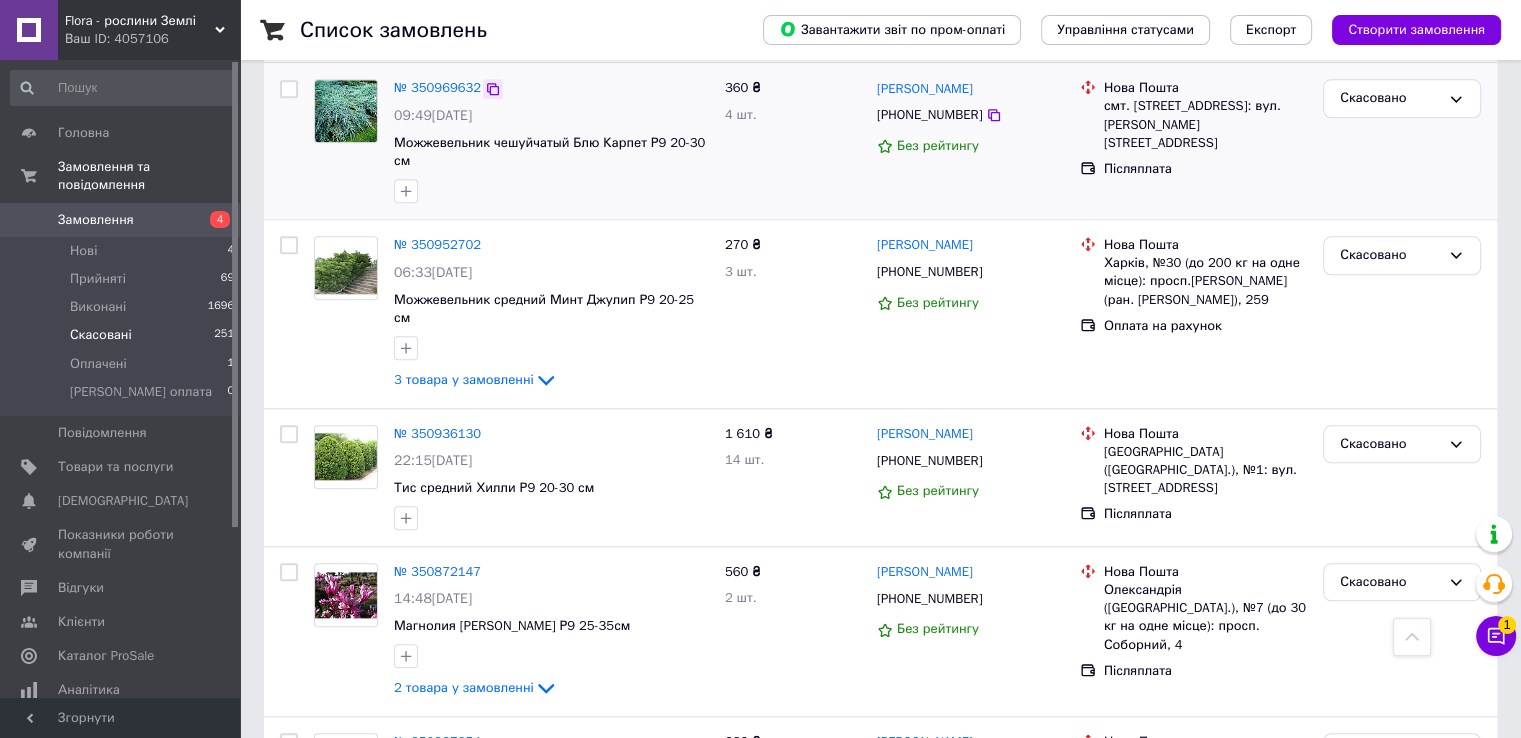 click 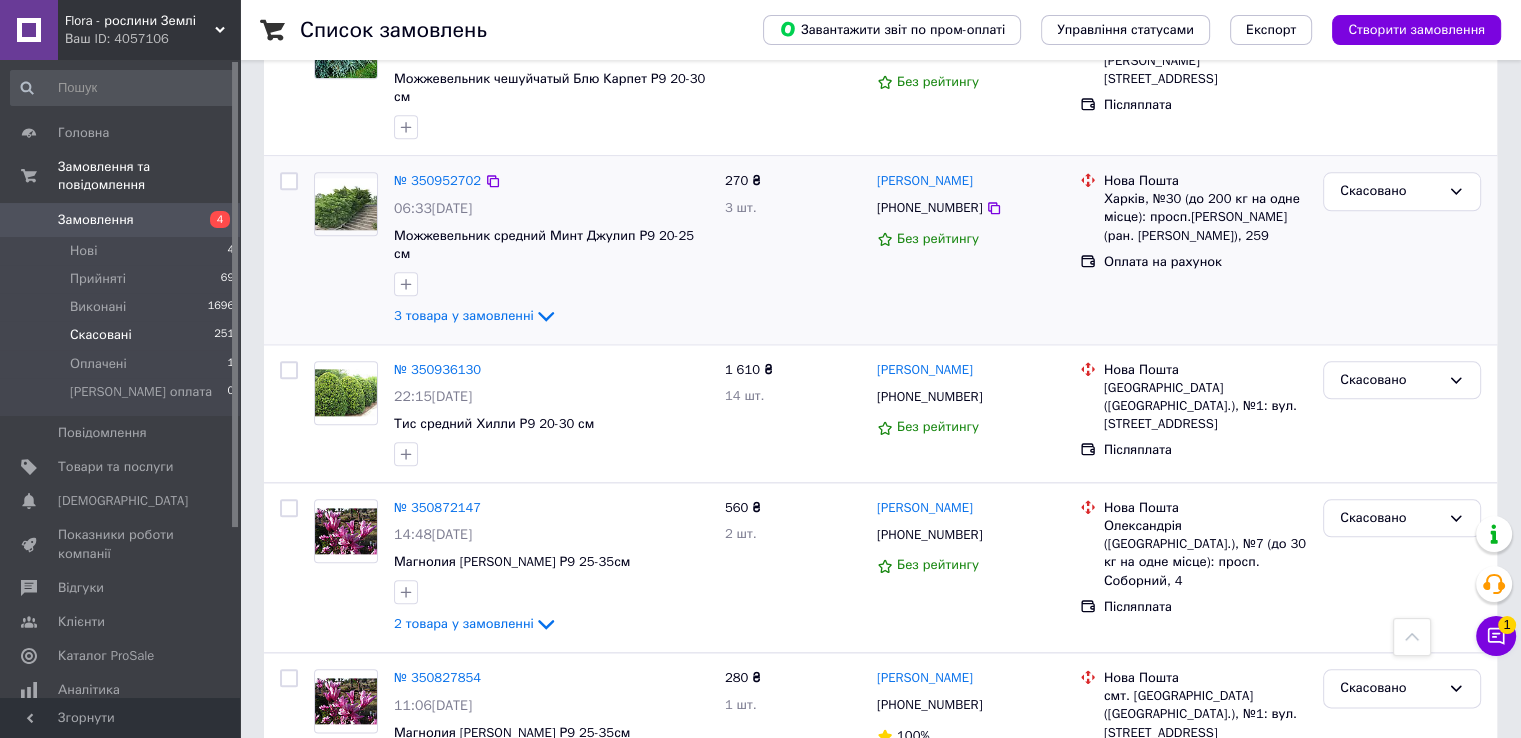 scroll, scrollTop: 2200, scrollLeft: 0, axis: vertical 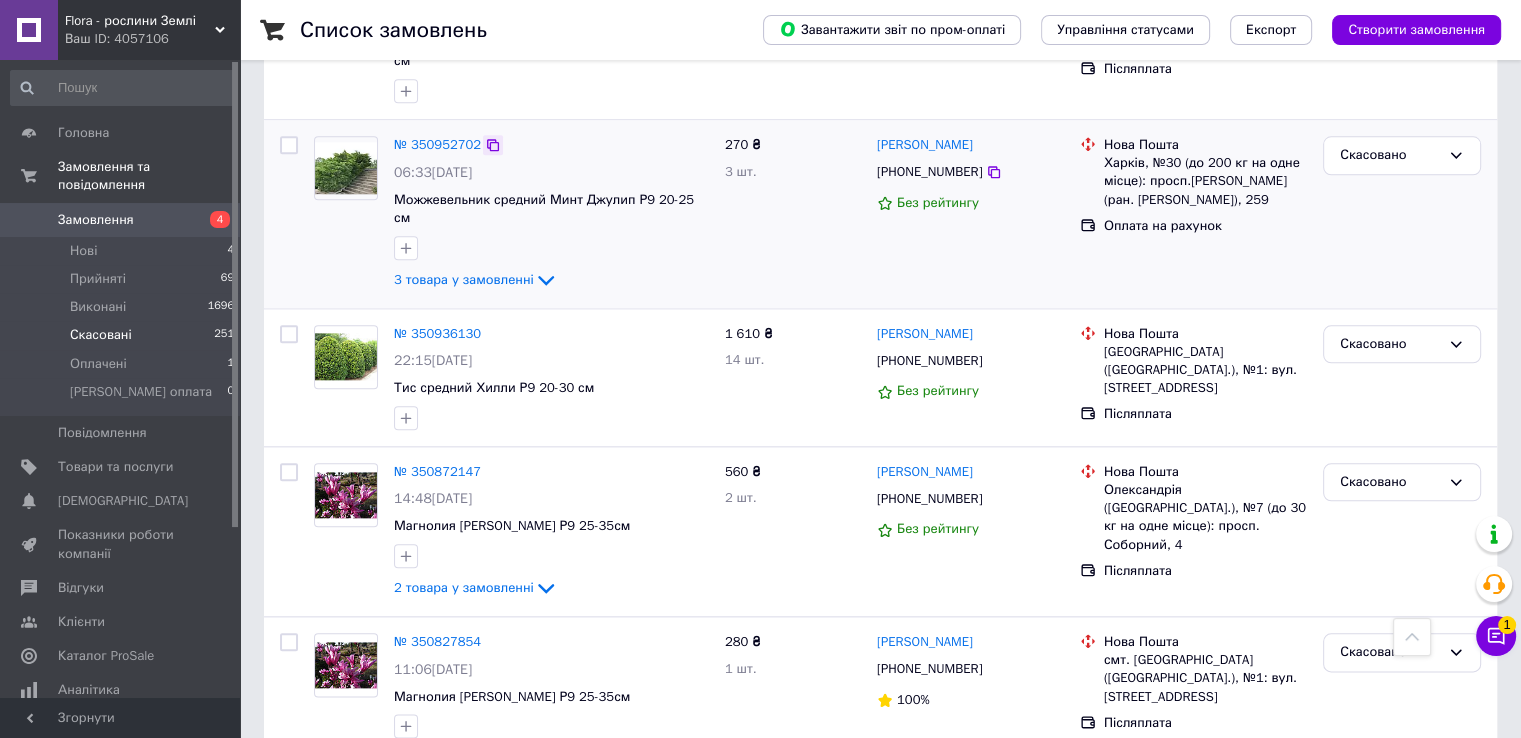 click 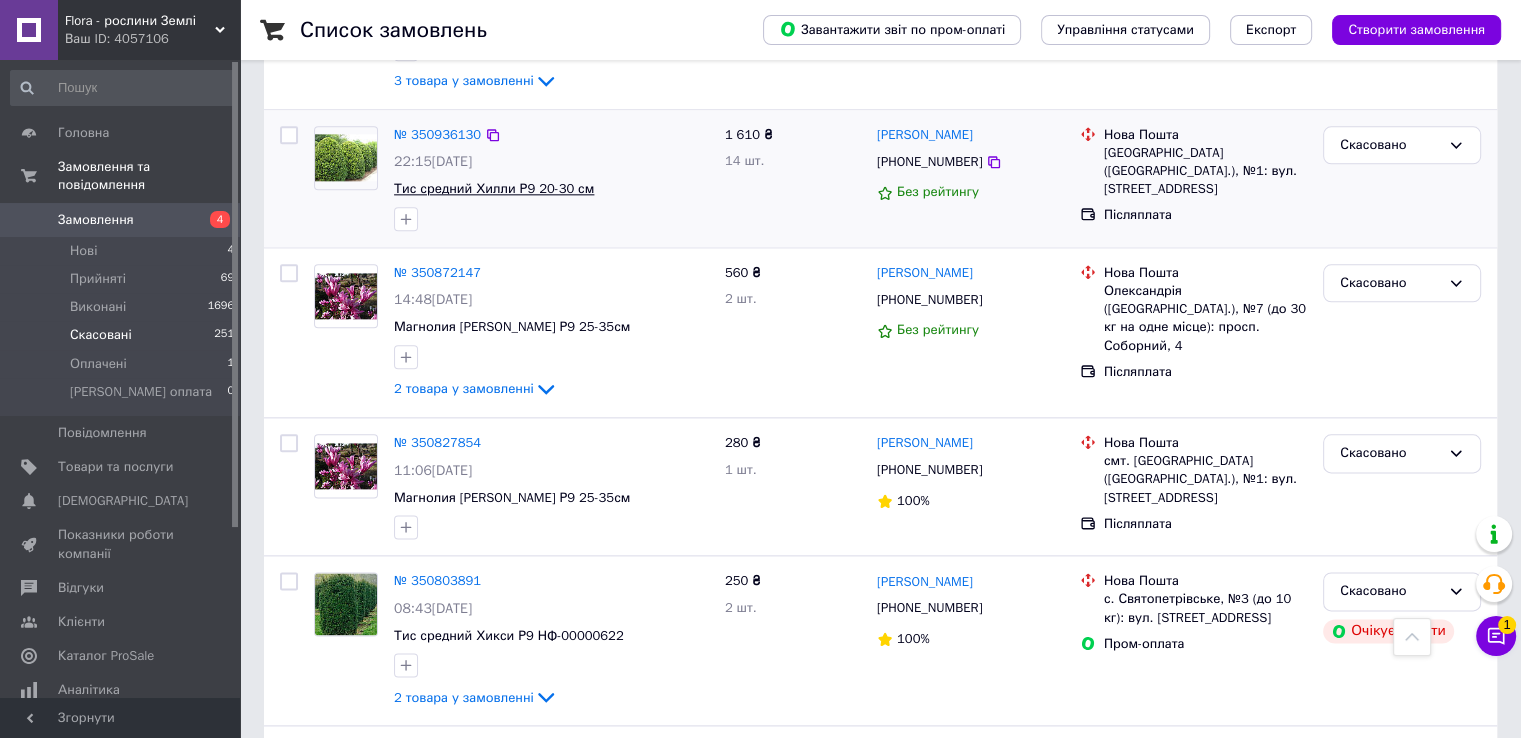 scroll, scrollTop: 2400, scrollLeft: 0, axis: vertical 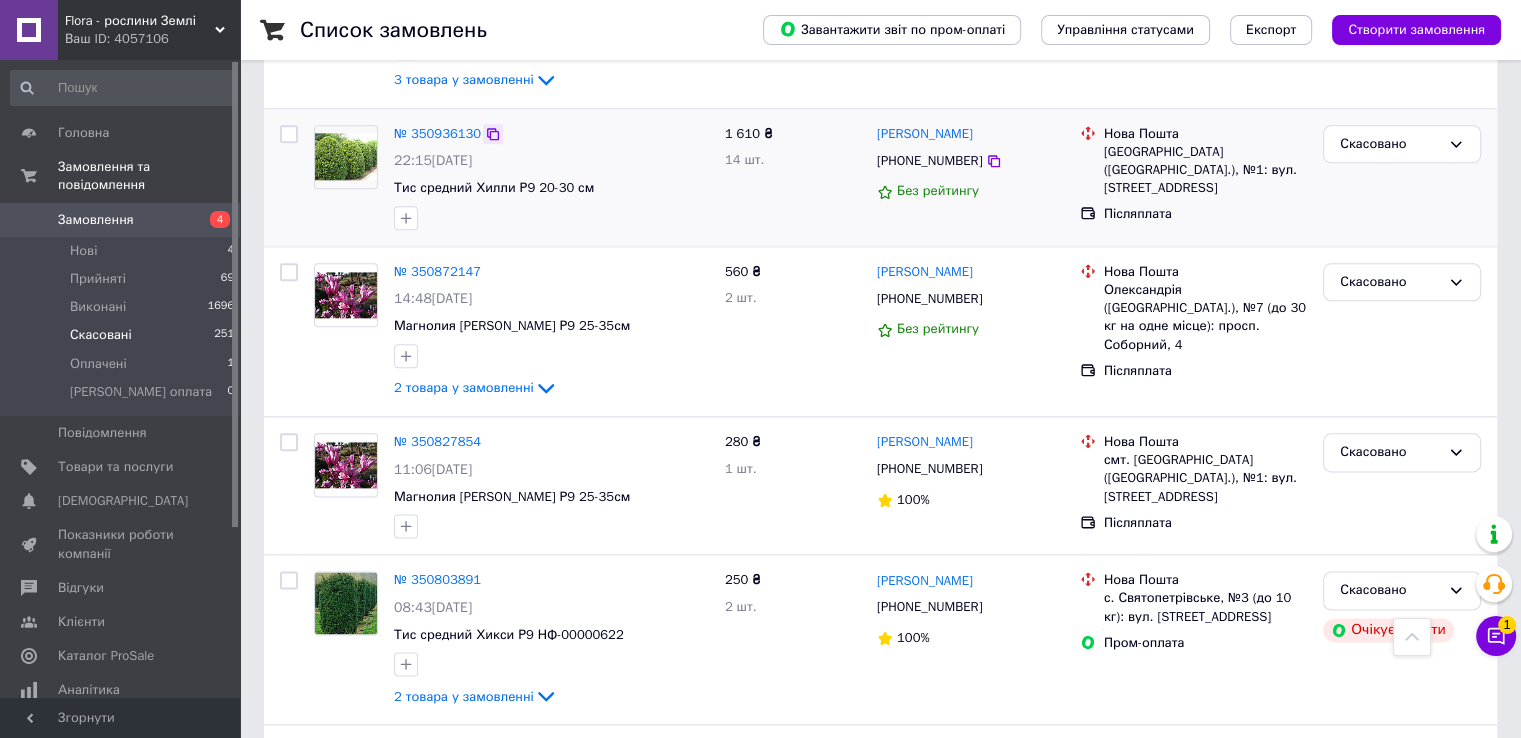 click 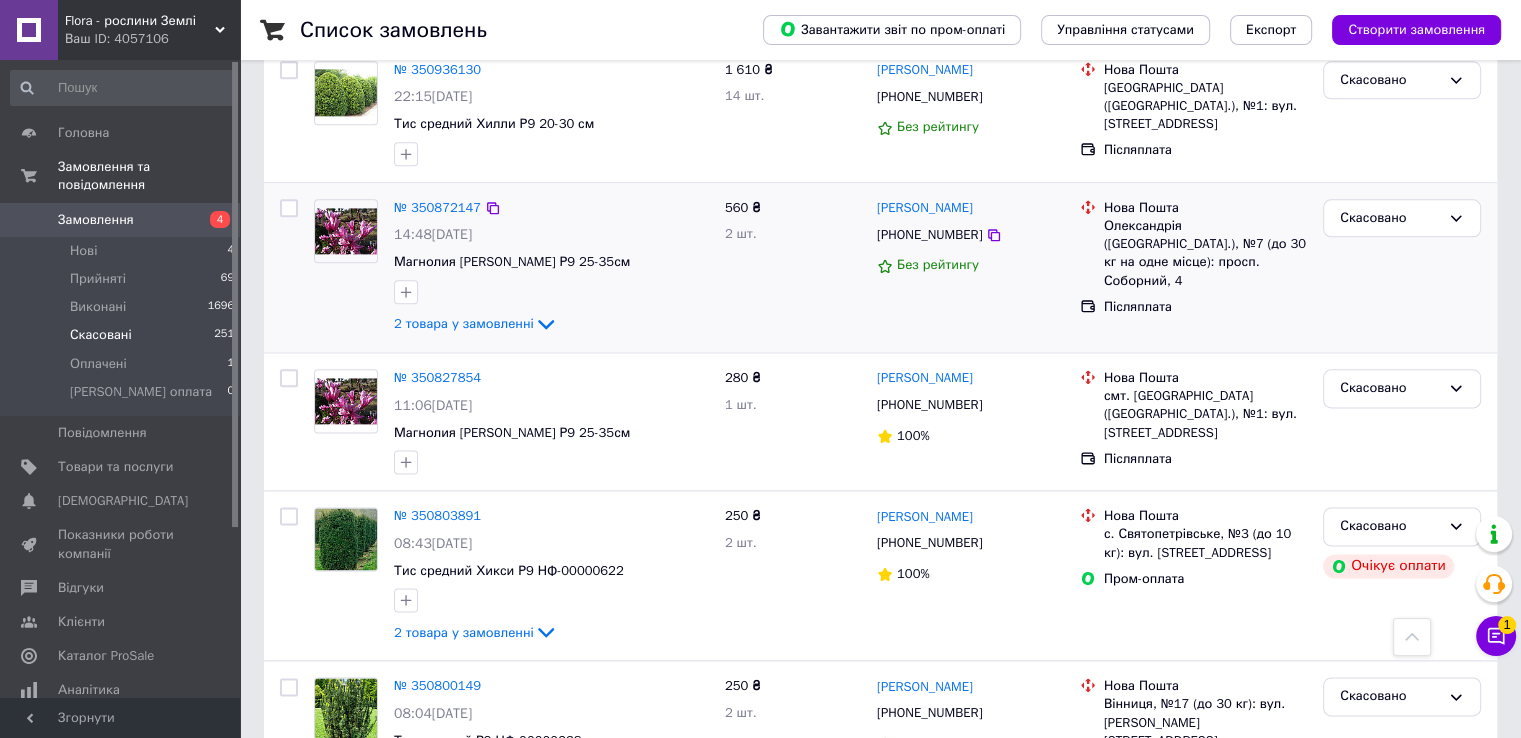 scroll, scrollTop: 2500, scrollLeft: 0, axis: vertical 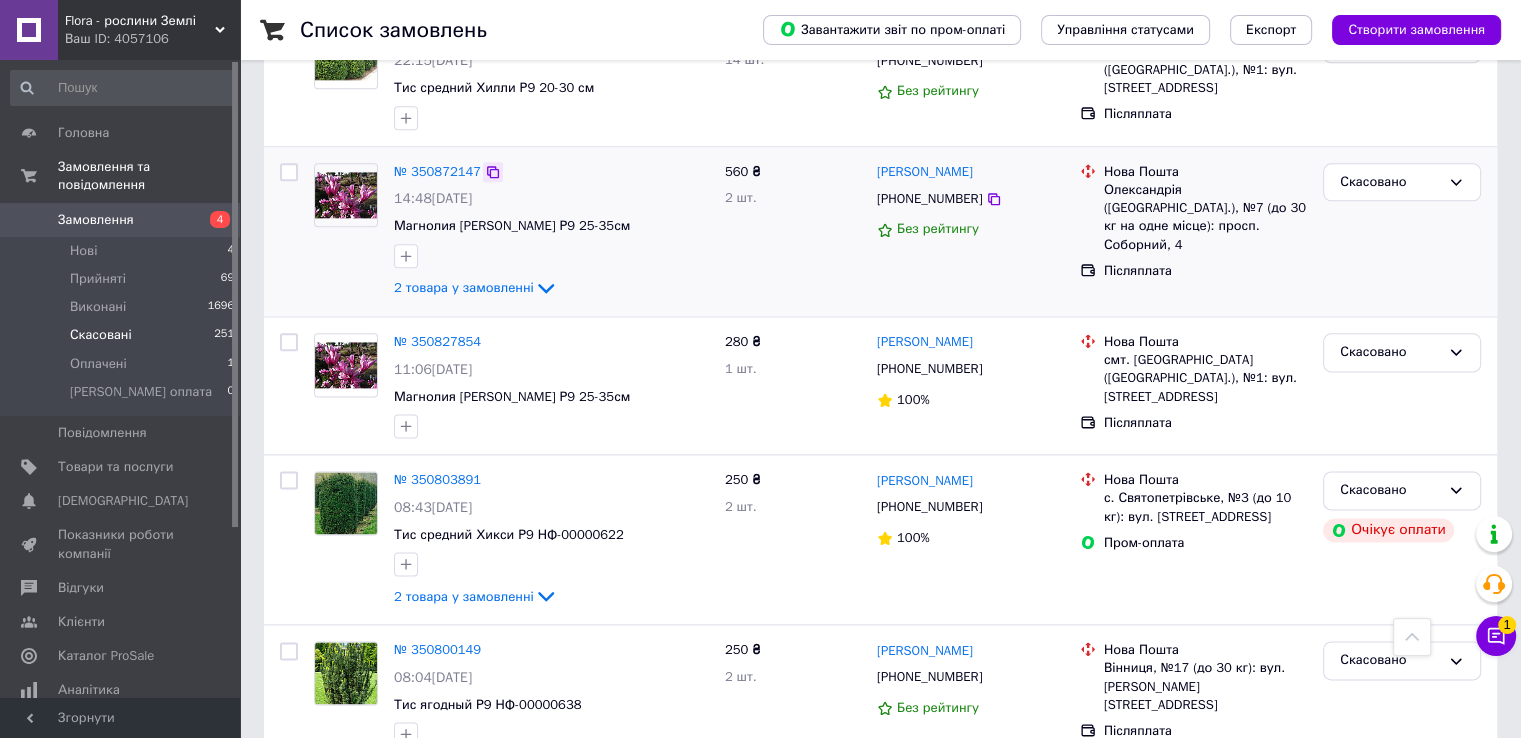 click 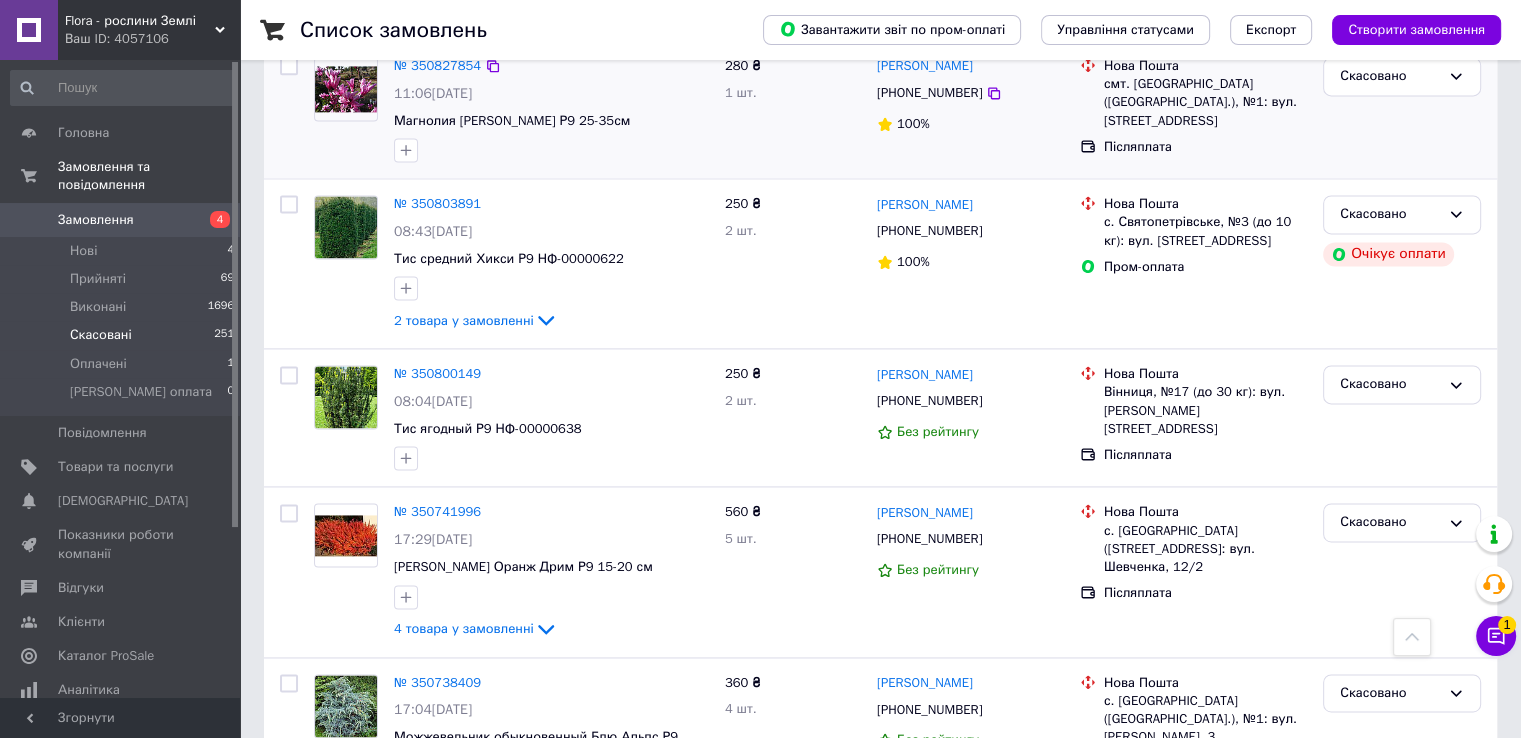 scroll, scrollTop: 2700, scrollLeft: 0, axis: vertical 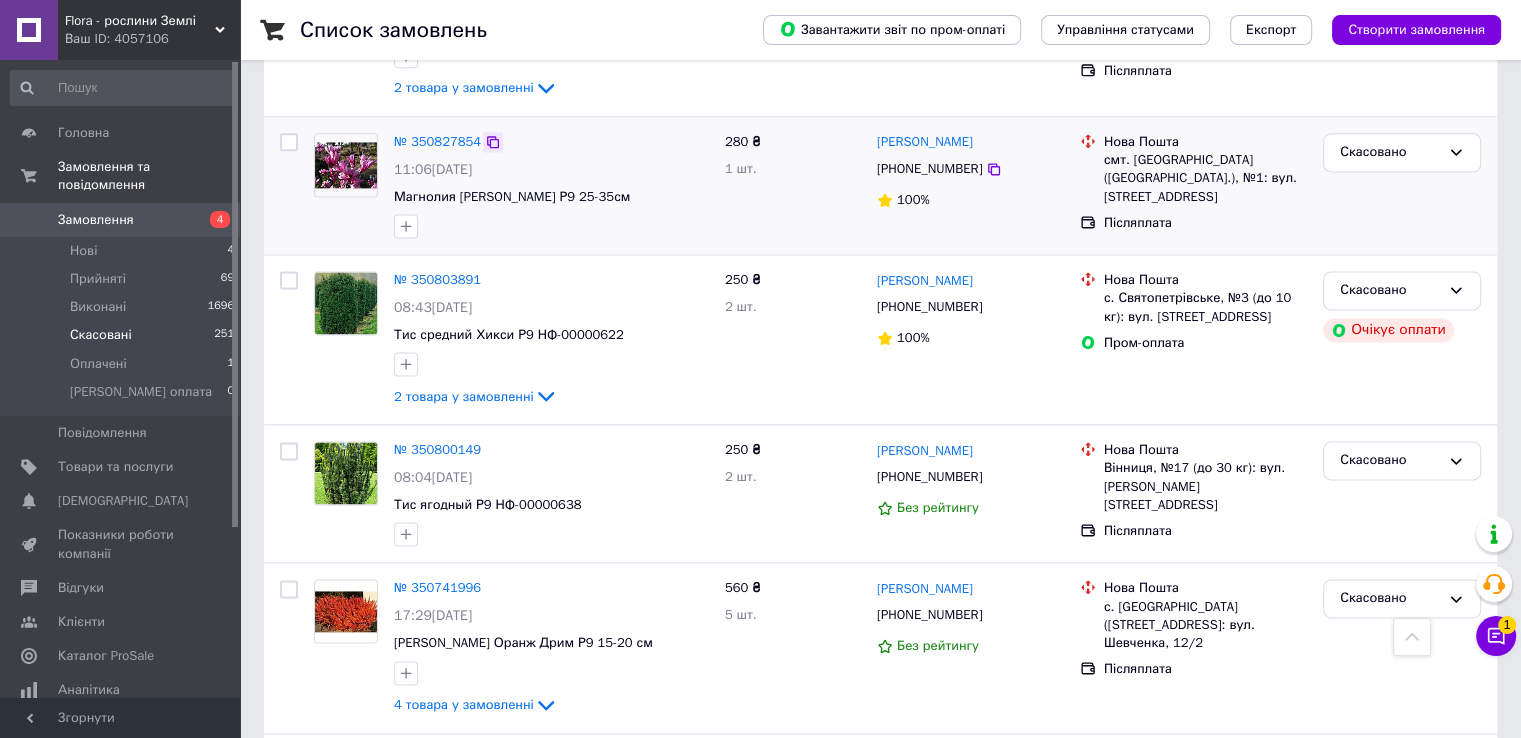 click 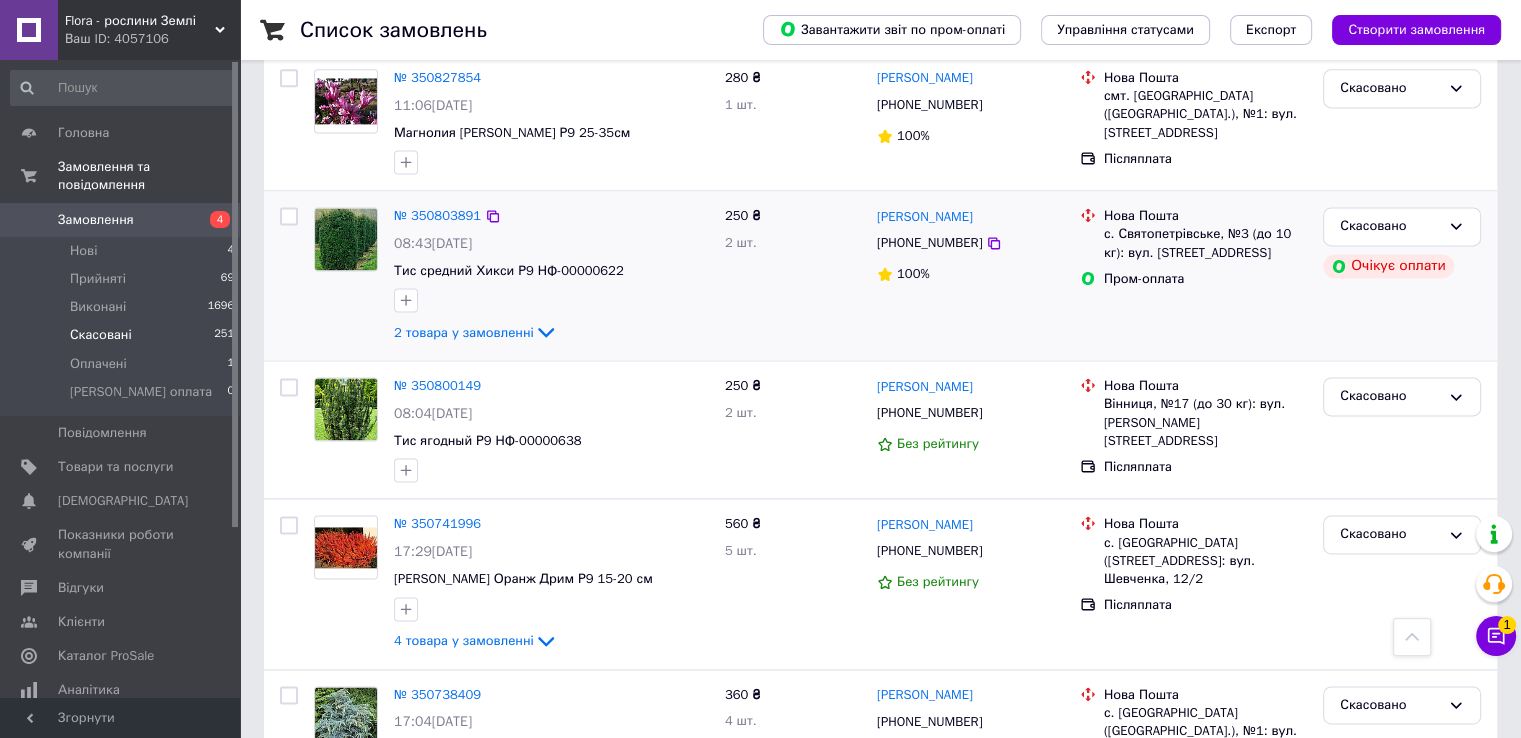 scroll, scrollTop: 2800, scrollLeft: 0, axis: vertical 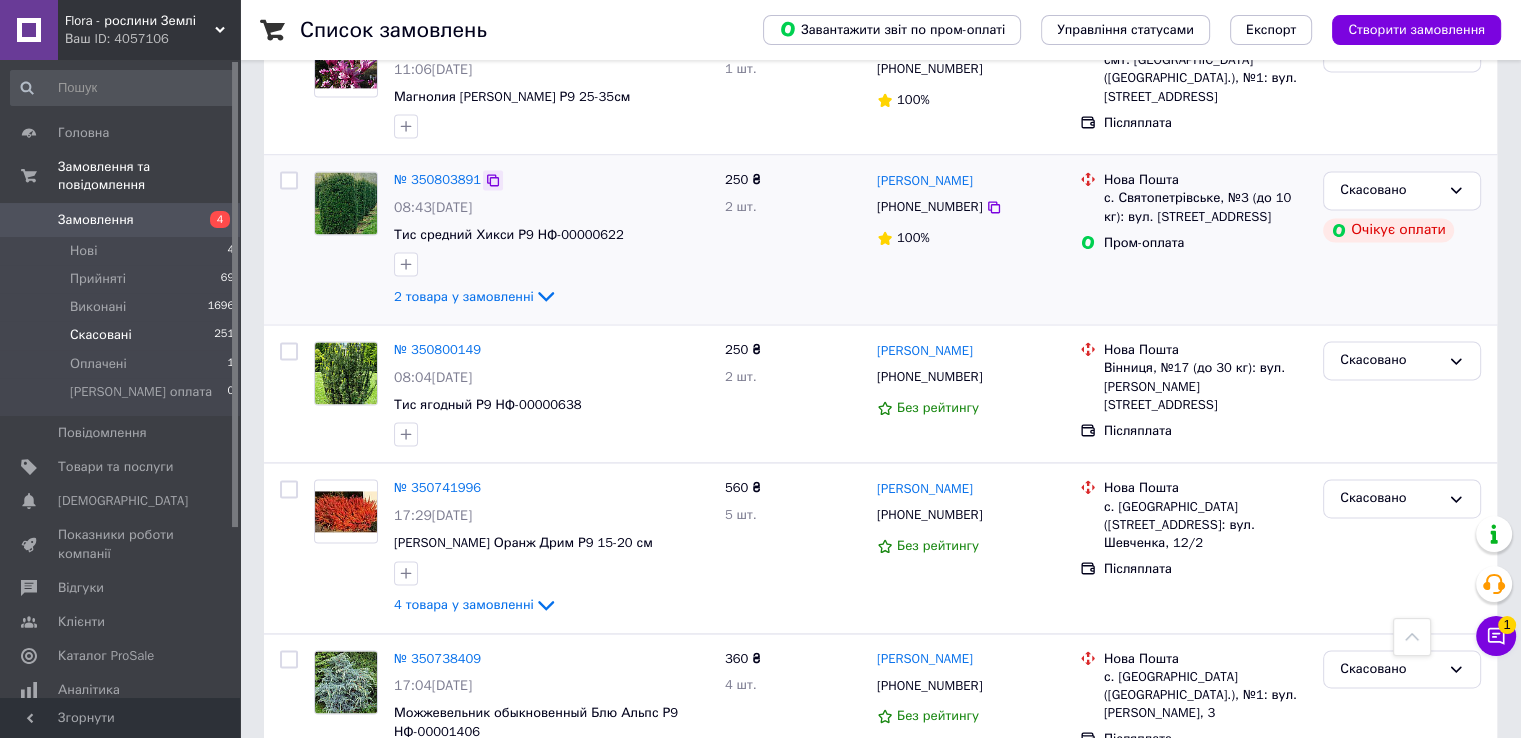click 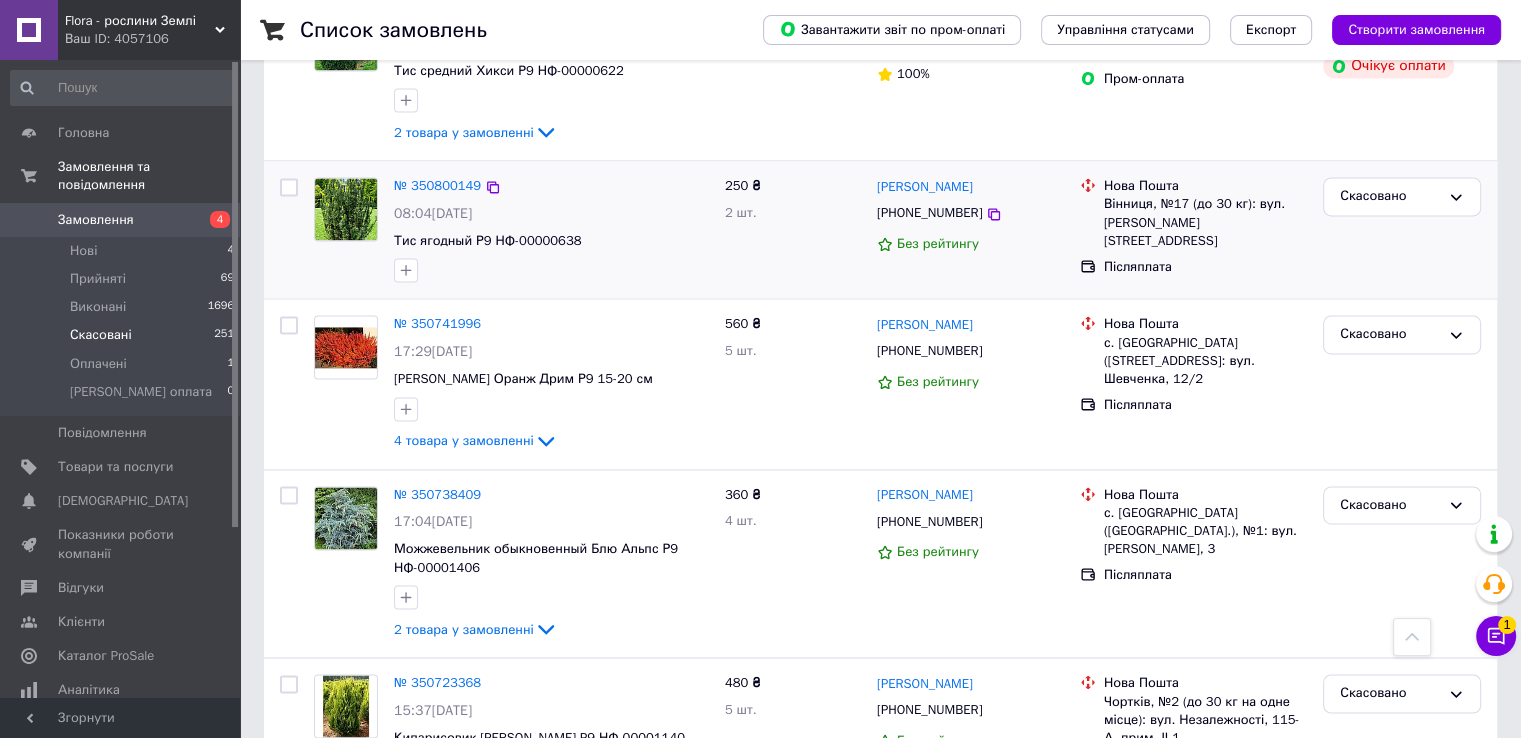 scroll, scrollTop: 3000, scrollLeft: 0, axis: vertical 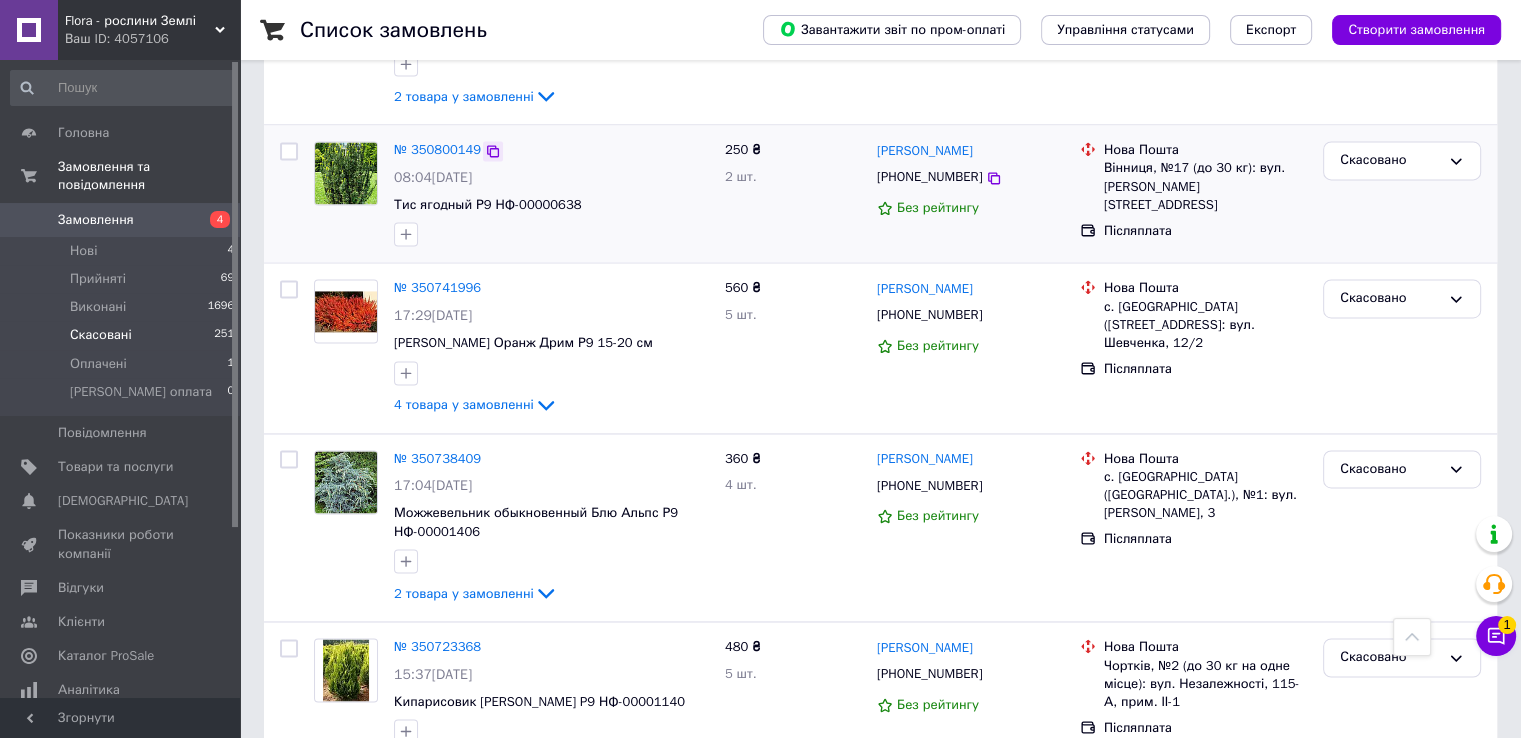 click 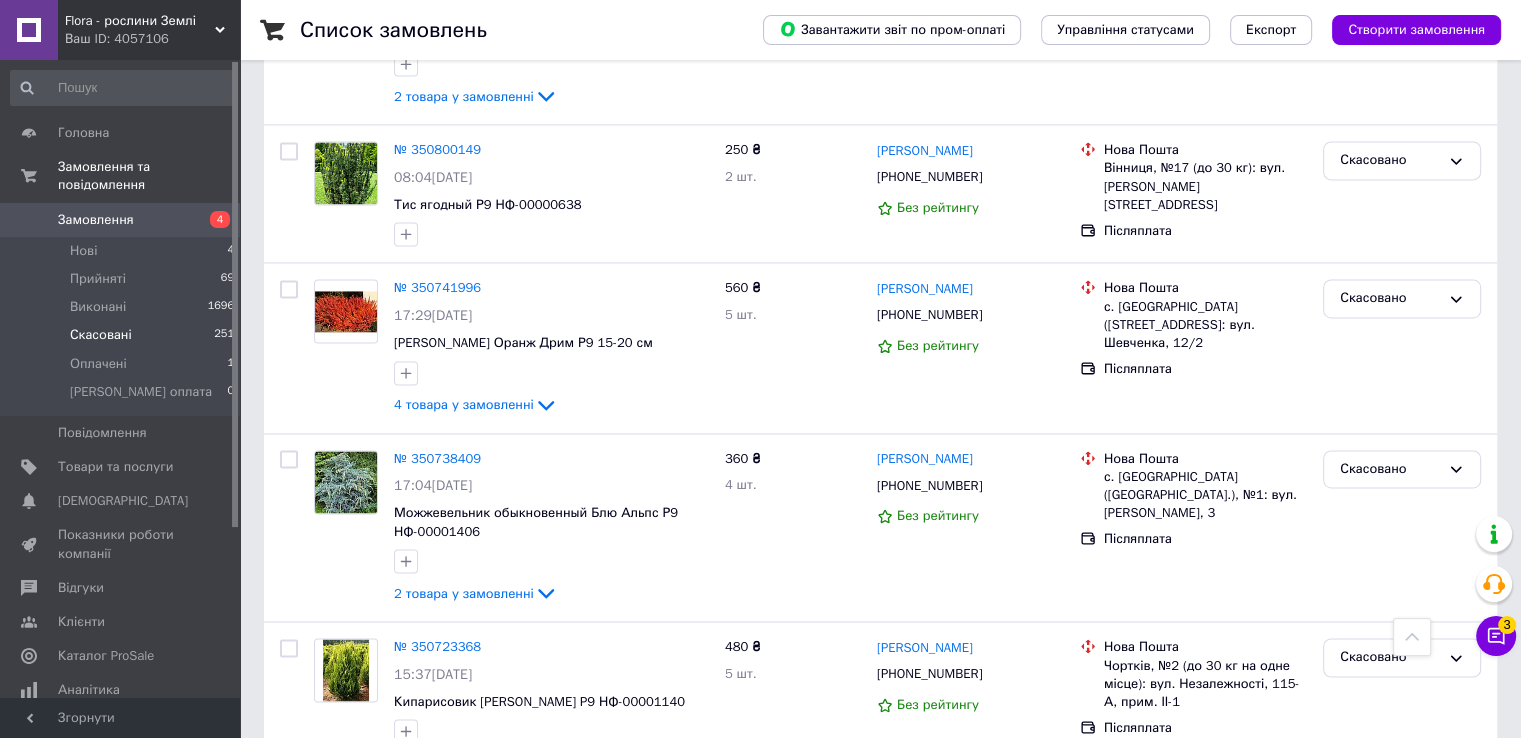 click on "Замовлення" at bounding box center (121, 220) 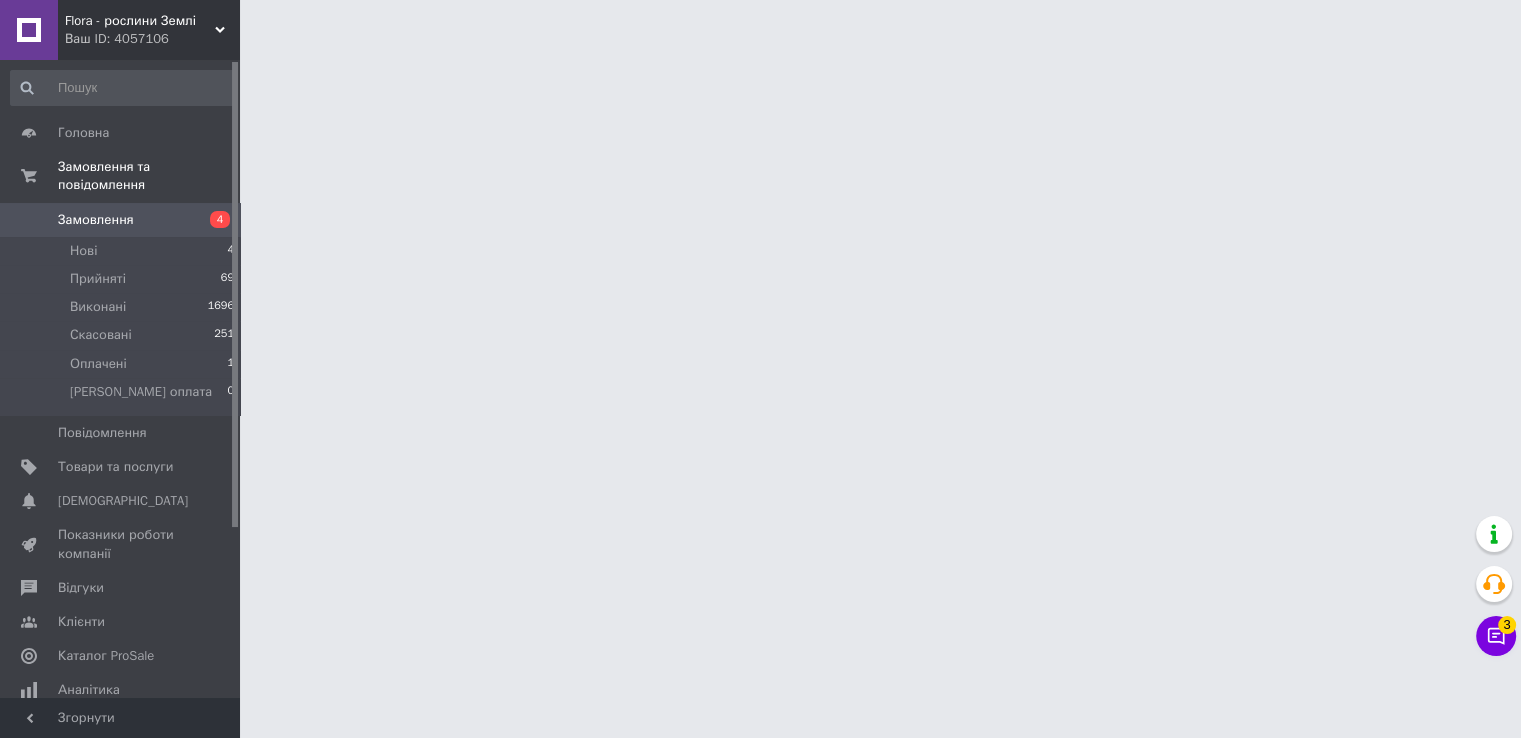 scroll, scrollTop: 0, scrollLeft: 0, axis: both 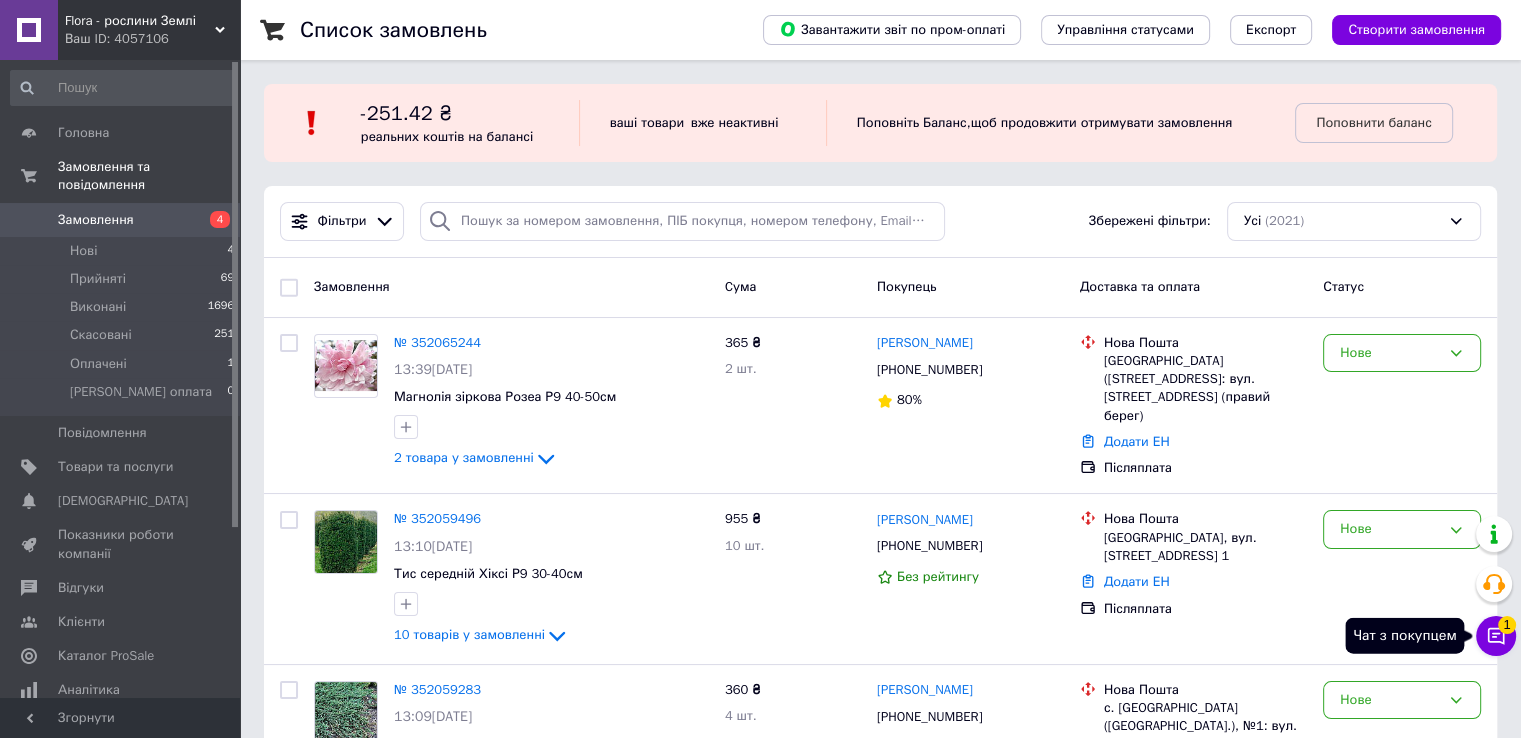 click 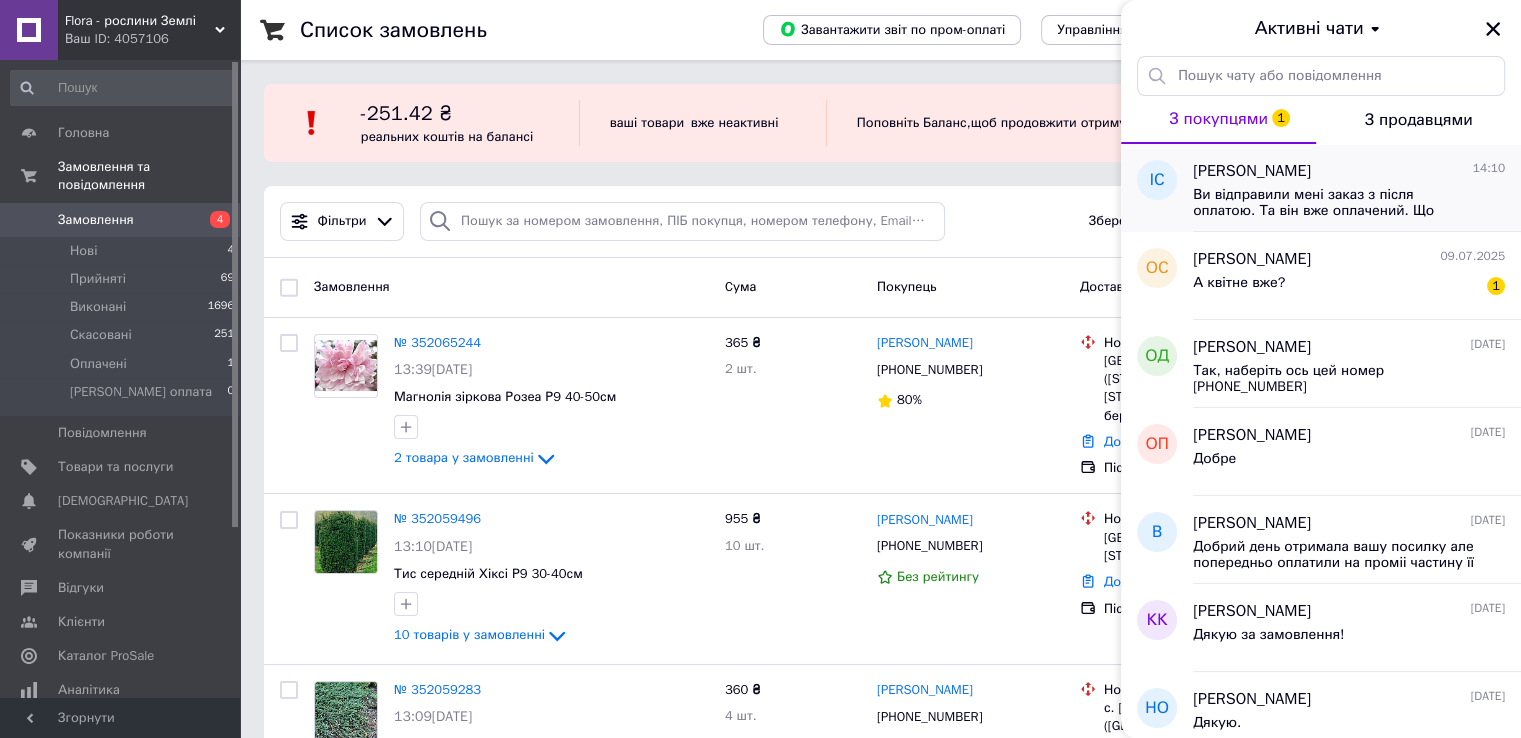 drag, startPoint x: 1279, startPoint y: 203, endPoint x: 1301, endPoint y: 203, distance: 22 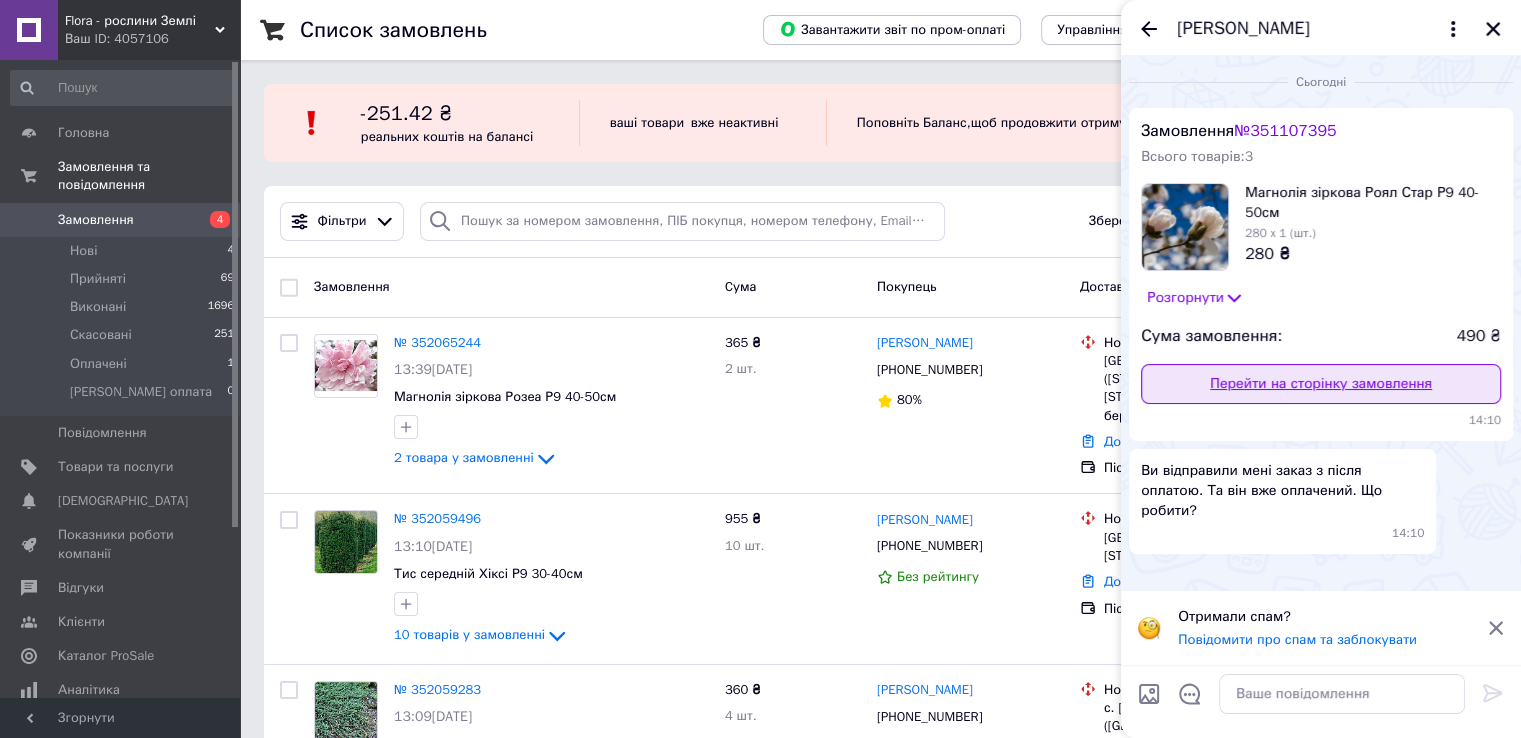 click on "Перейти на сторінку замовлення" at bounding box center [1321, 384] 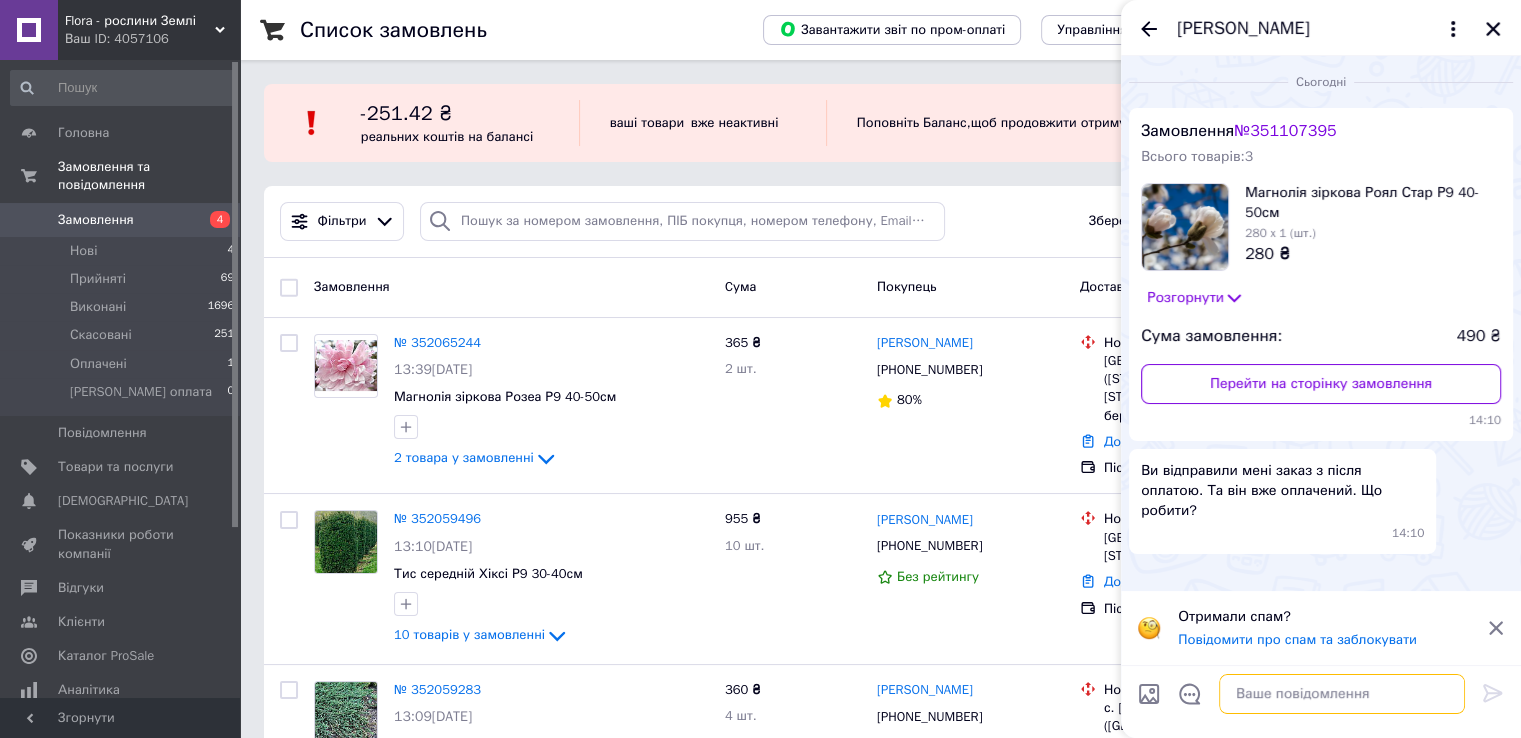 click at bounding box center [1342, 694] 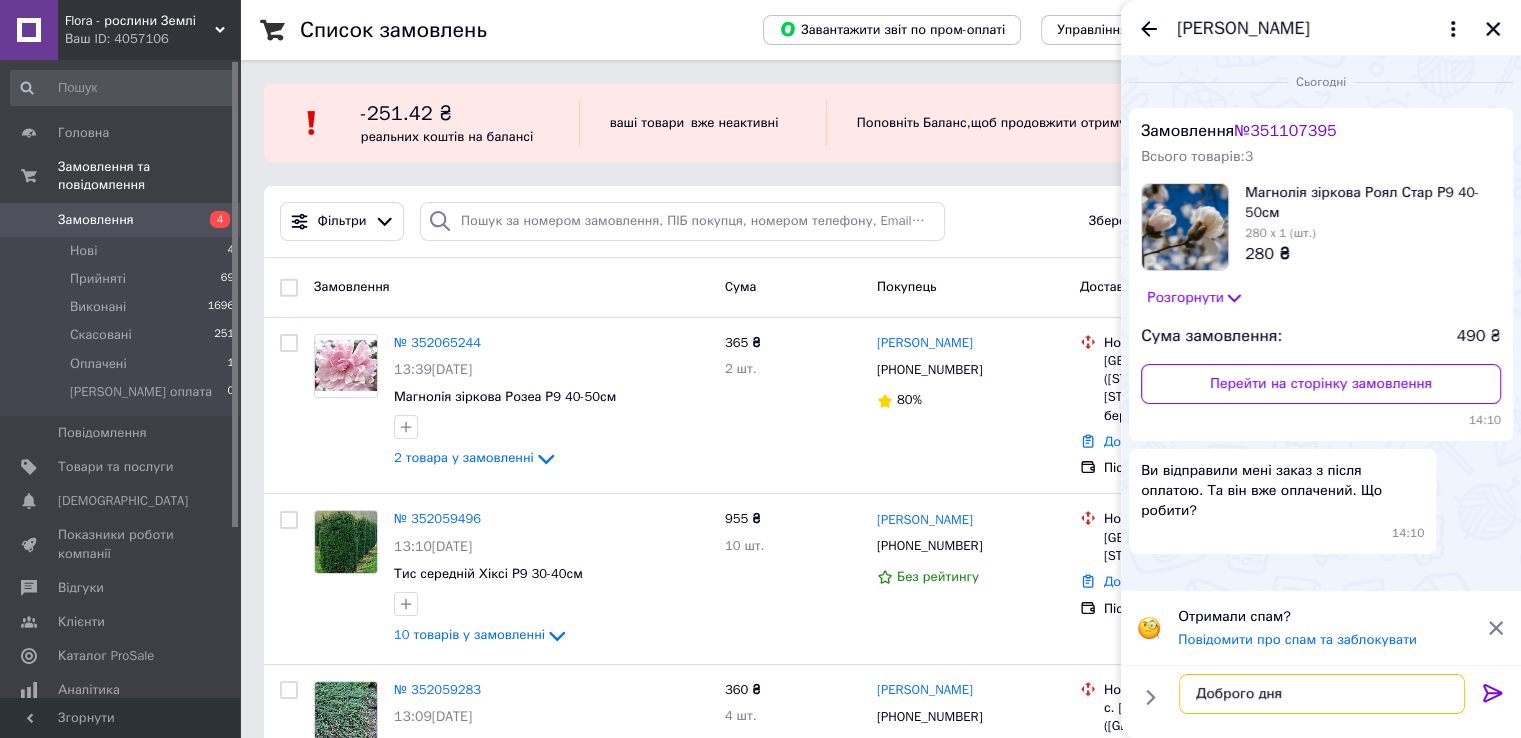 type on "Доброго дня" 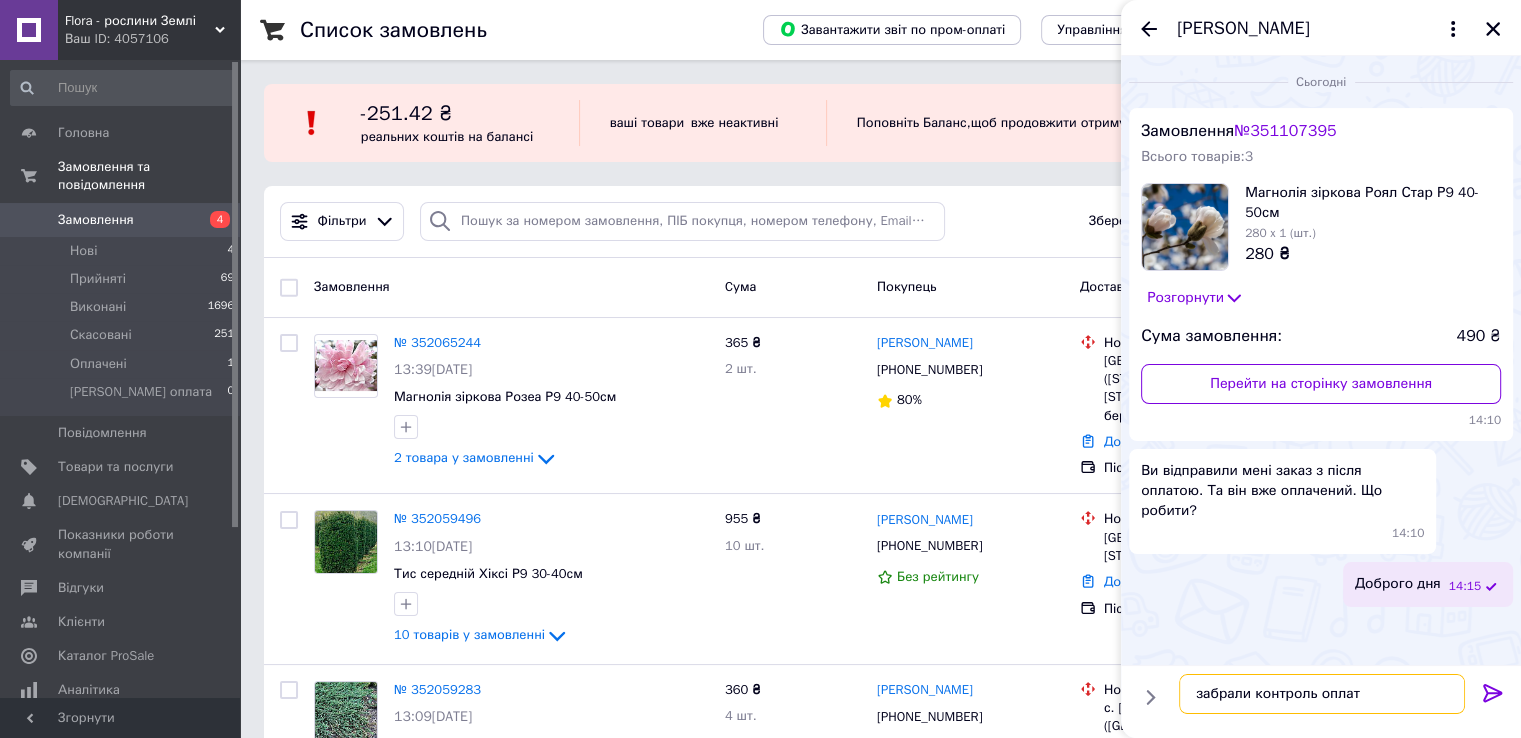 type on "забрали контроль оплати" 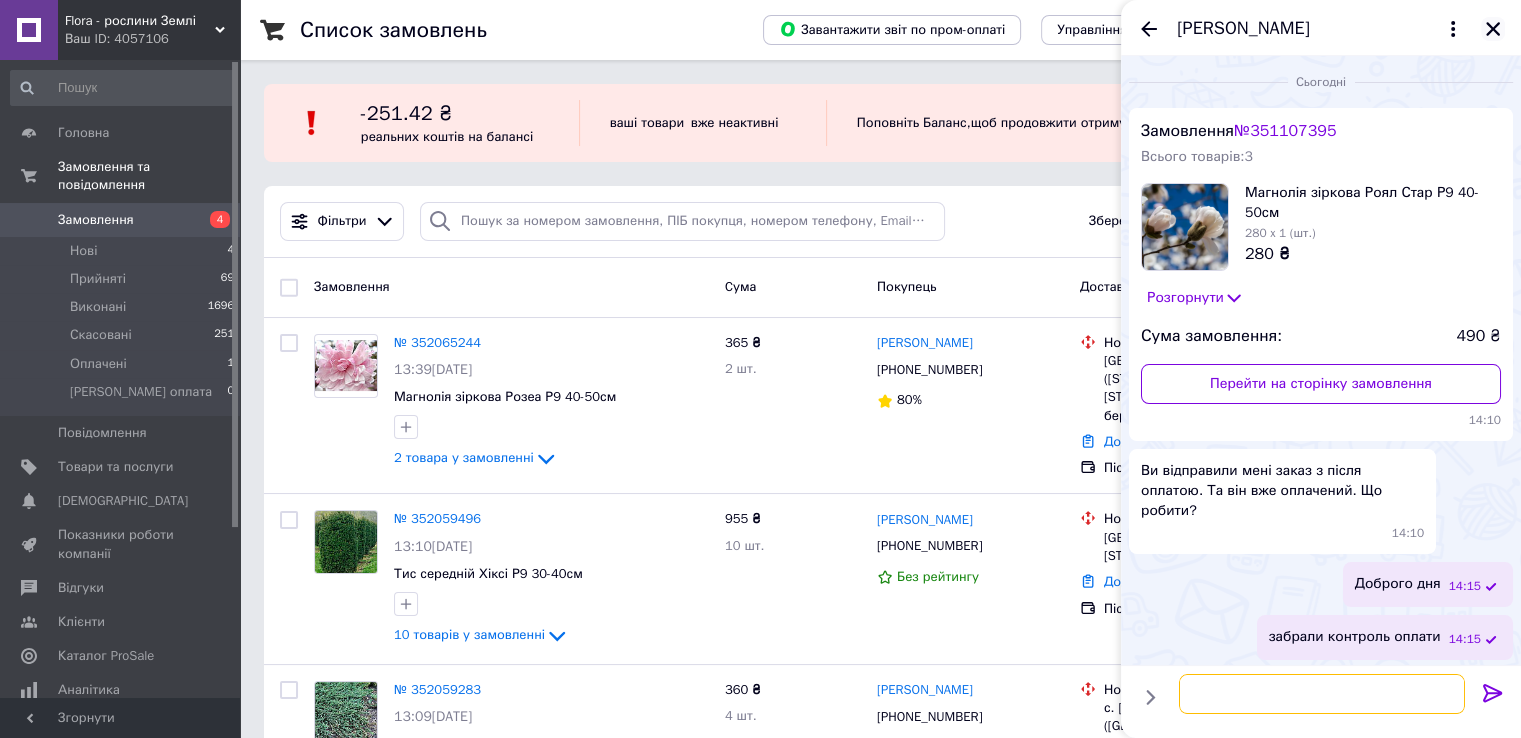 type 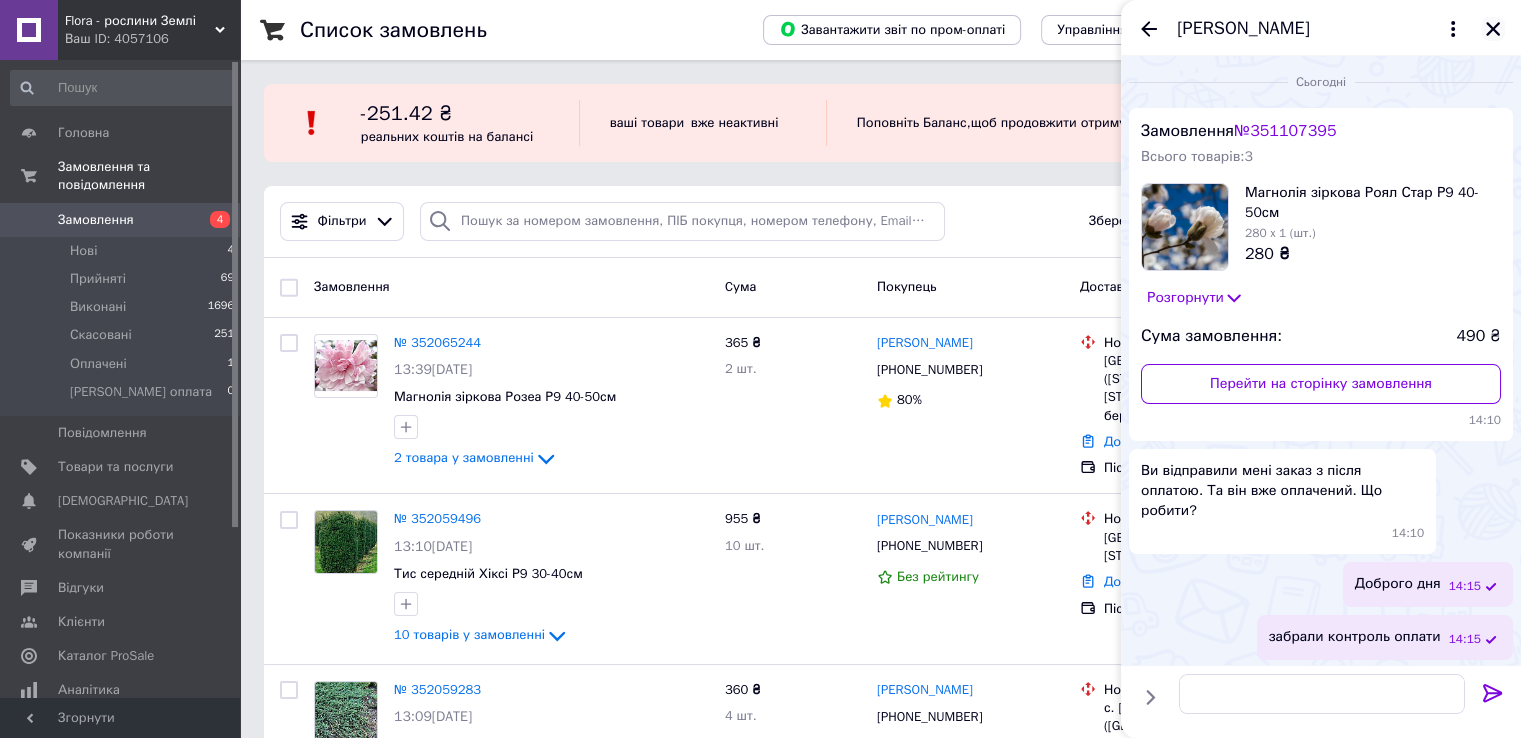 click 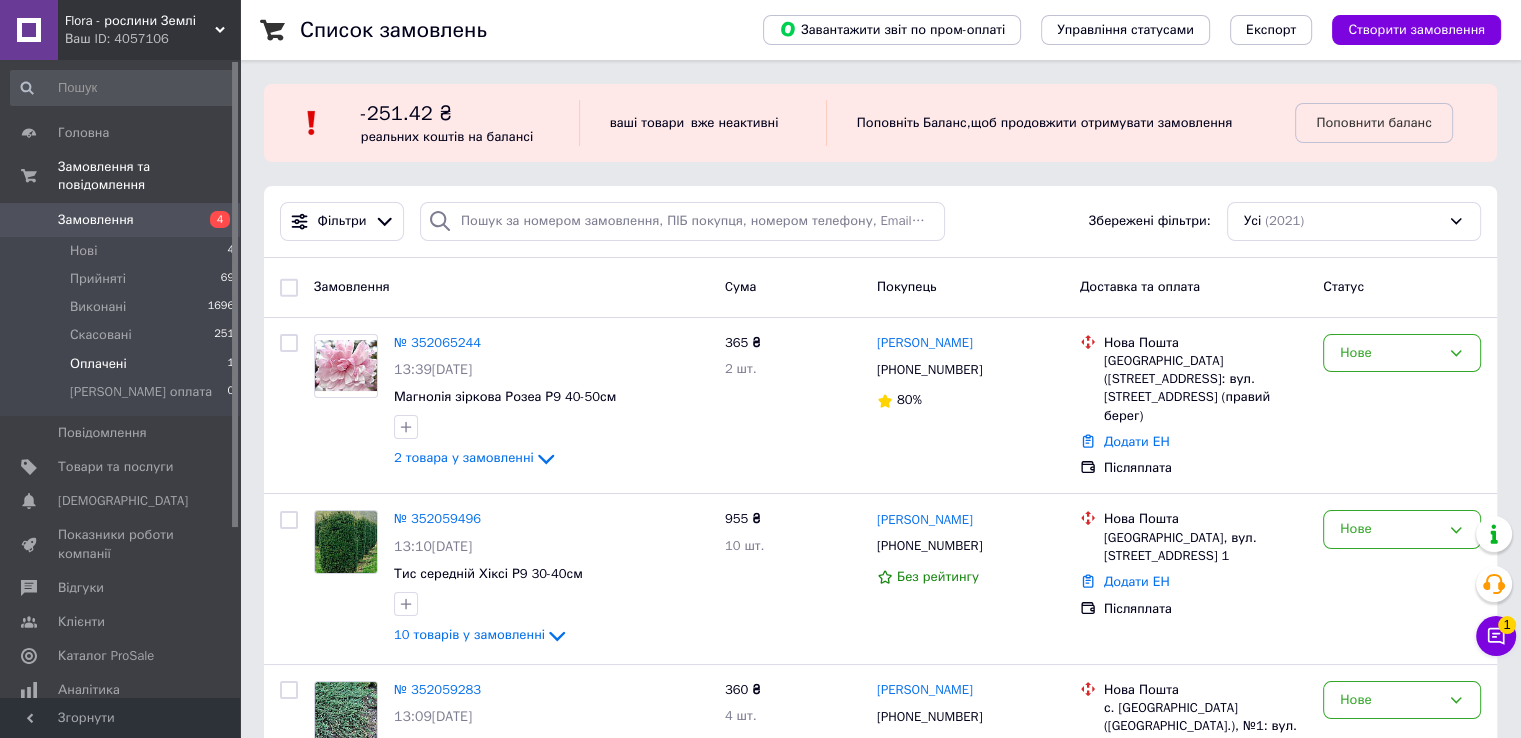 click on "Оплачені 1" at bounding box center [123, 364] 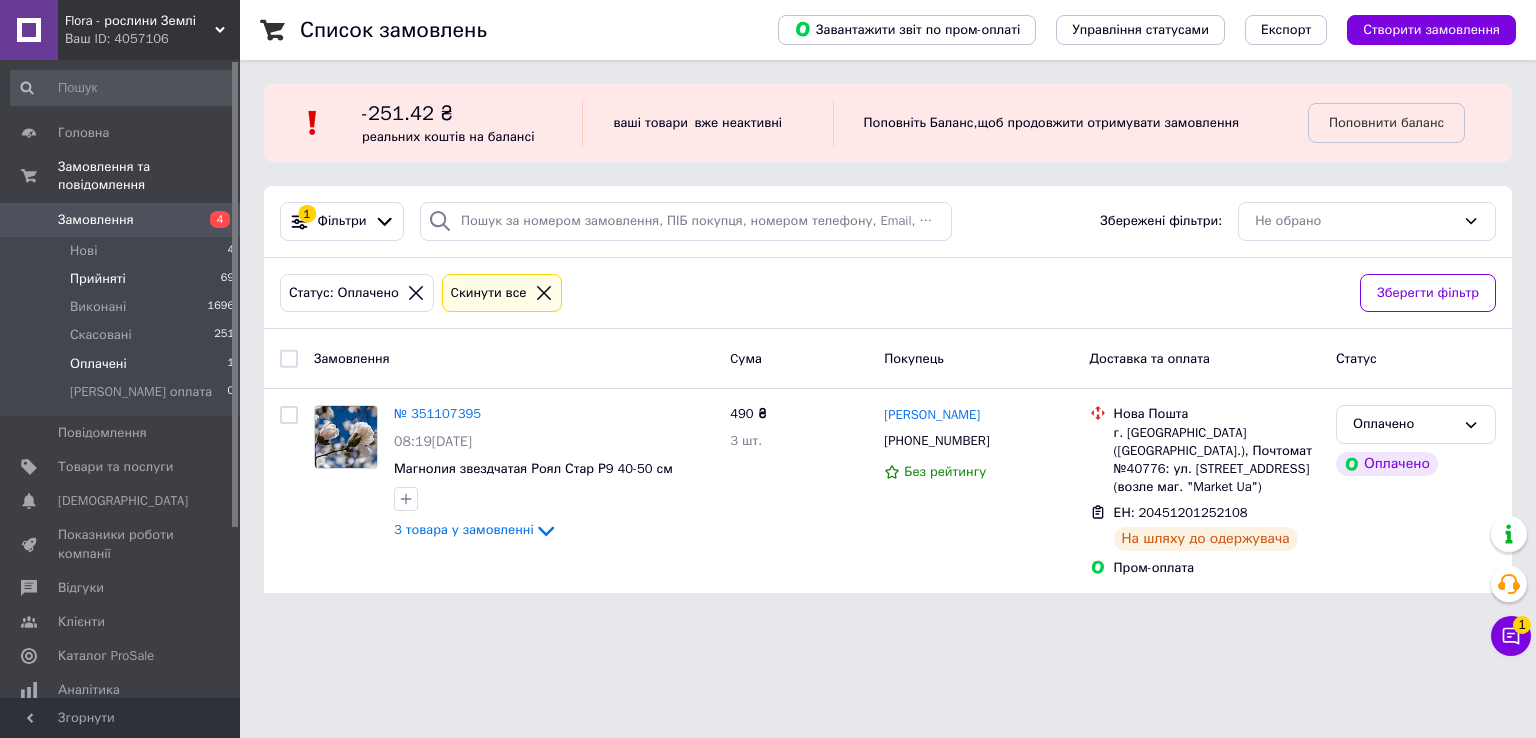 click on "Прийняті" at bounding box center (98, 279) 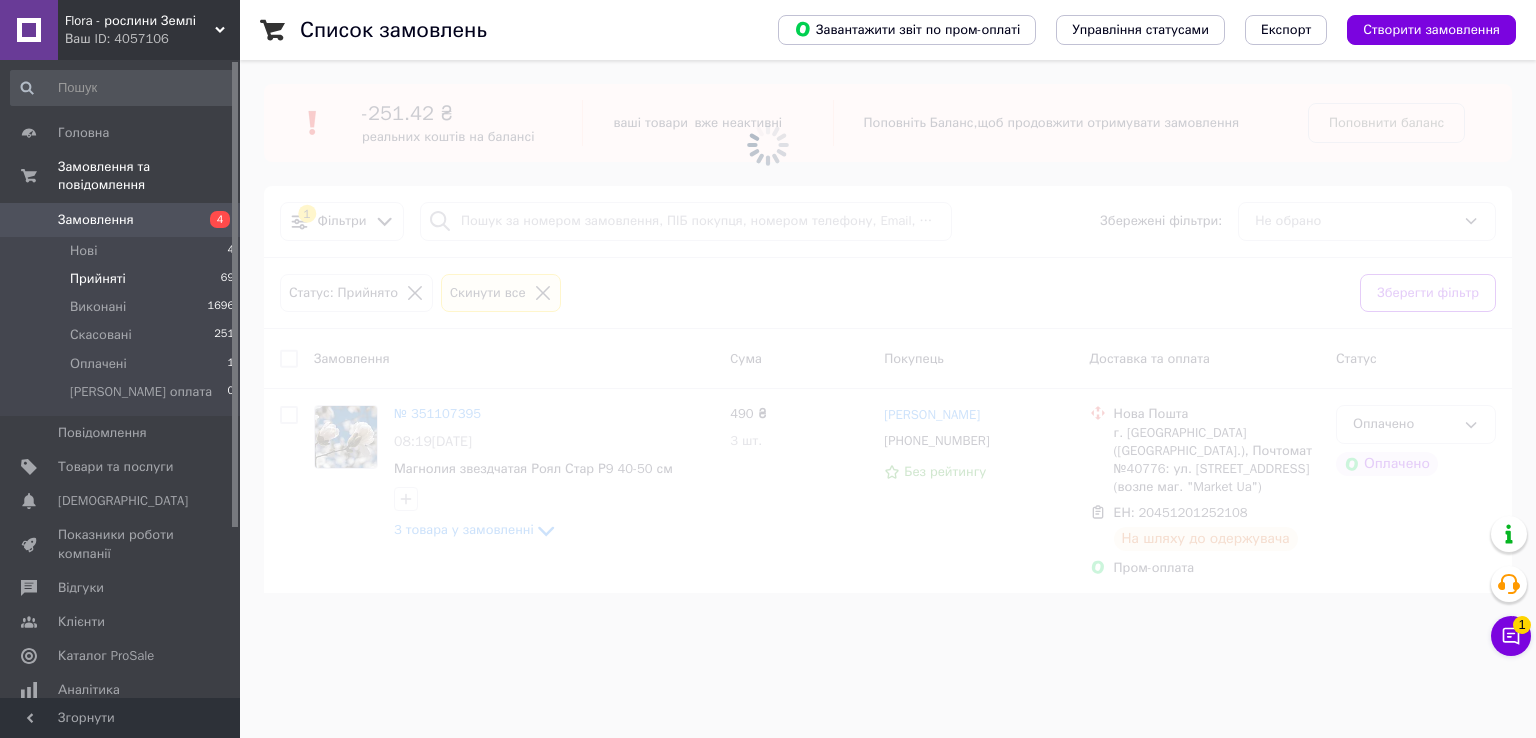 click on "Замовлення" at bounding box center (121, 220) 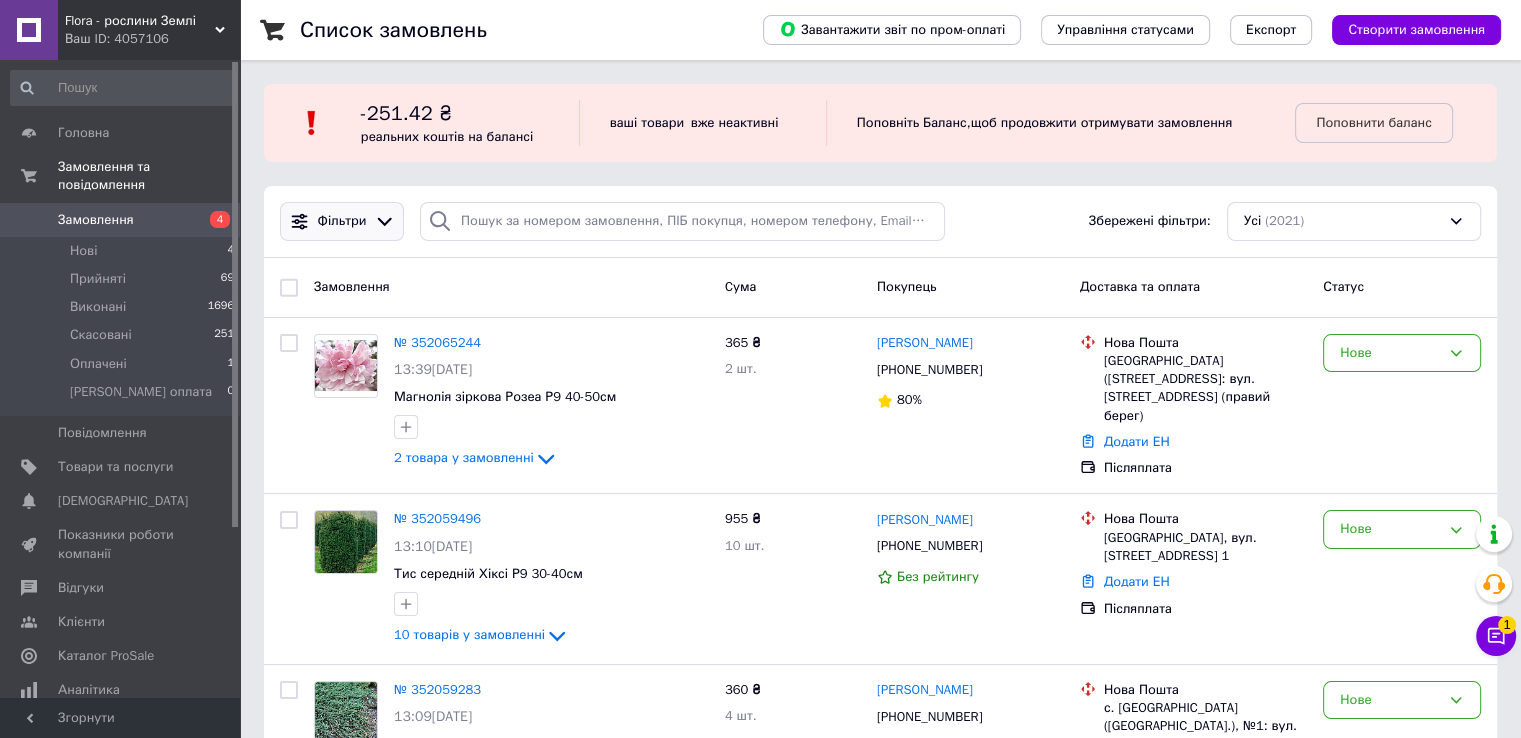 click on "Фільтри" at bounding box center [342, 221] 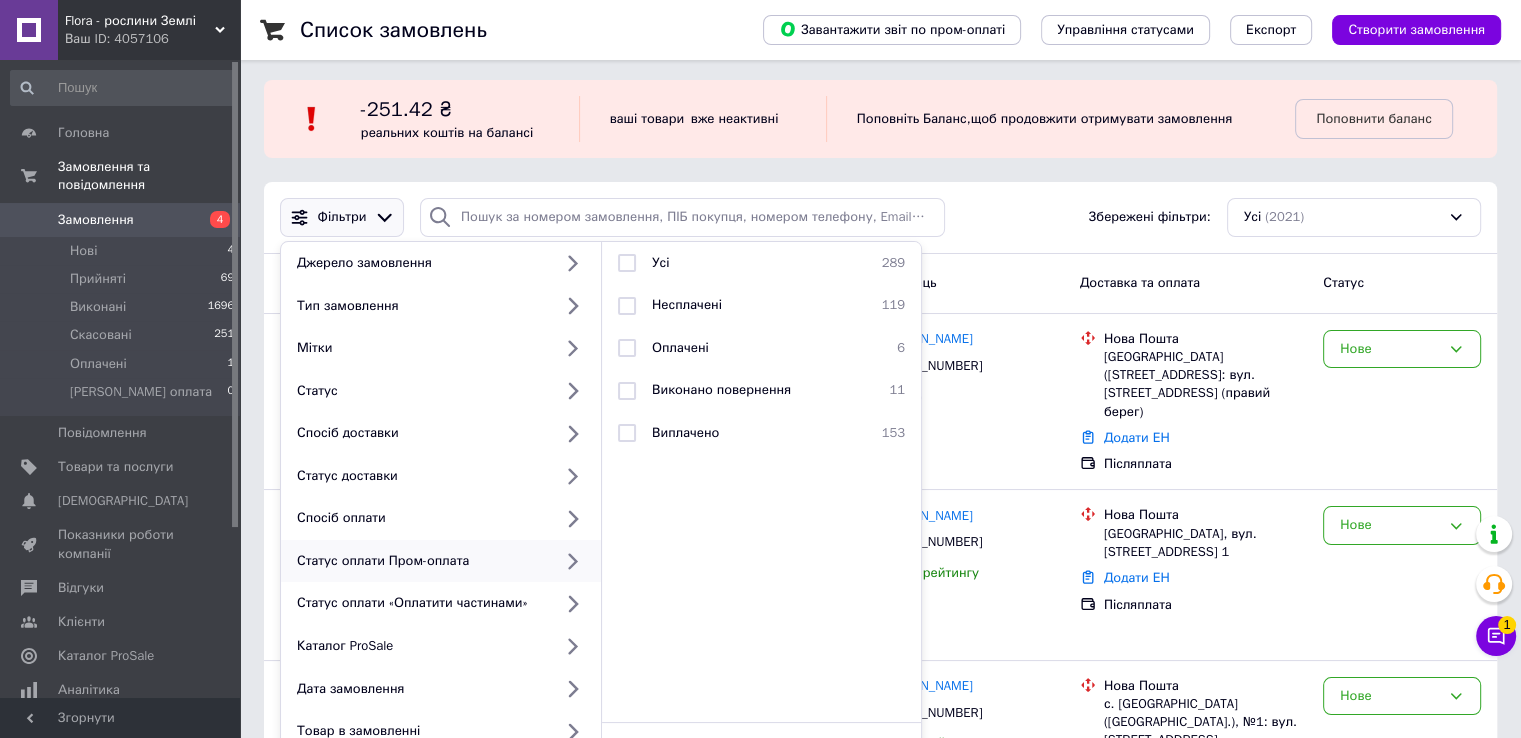 scroll, scrollTop: 0, scrollLeft: 0, axis: both 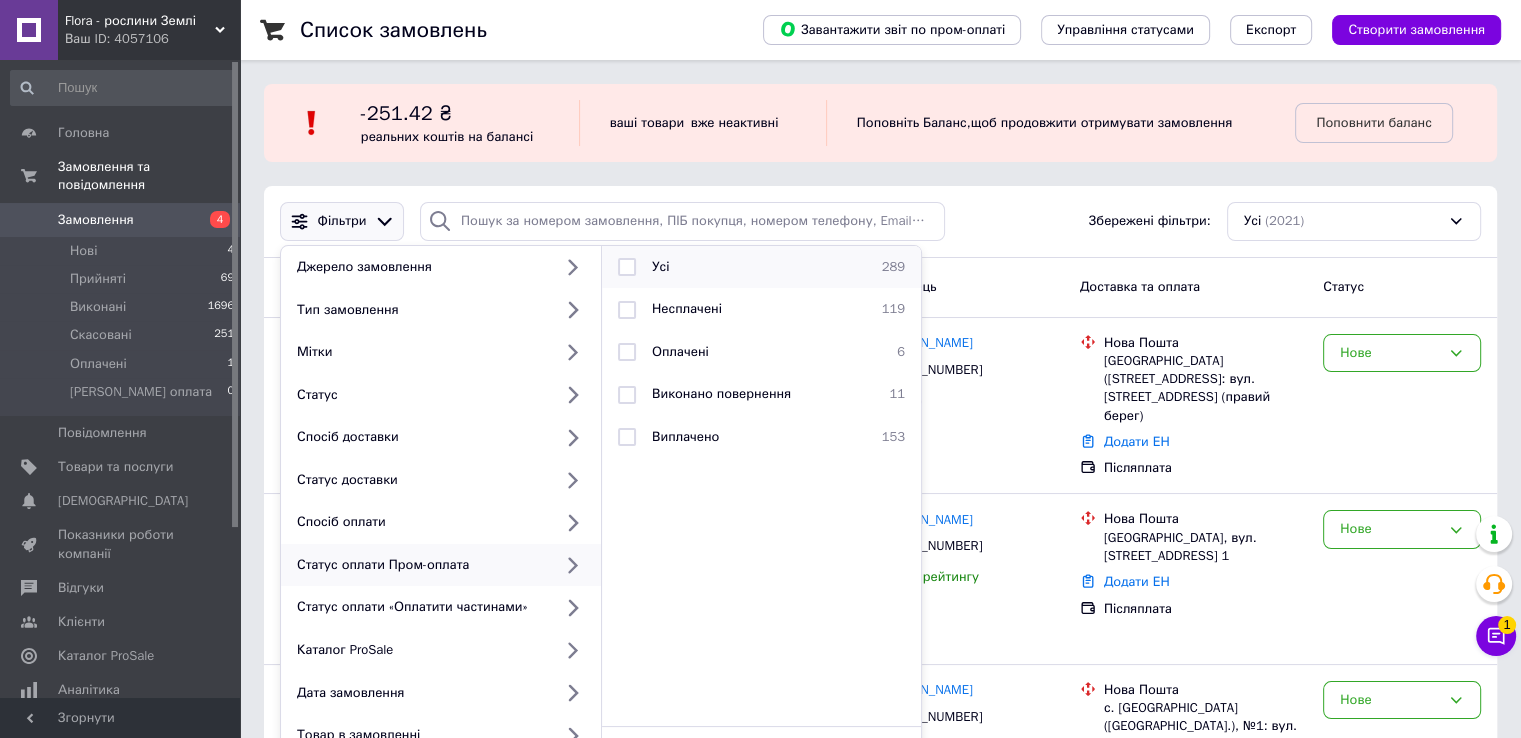 click at bounding box center [627, 267] 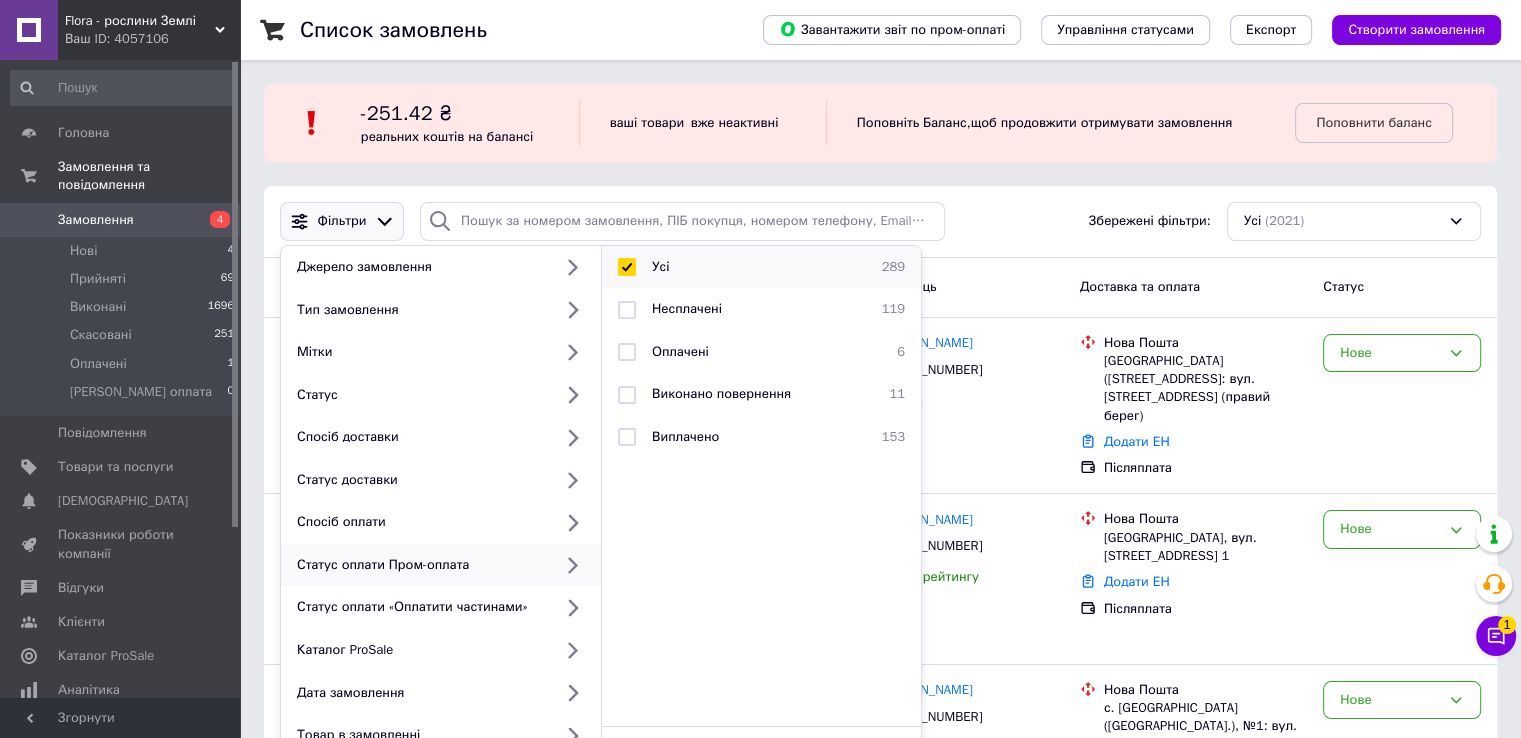 checkbox on "true" 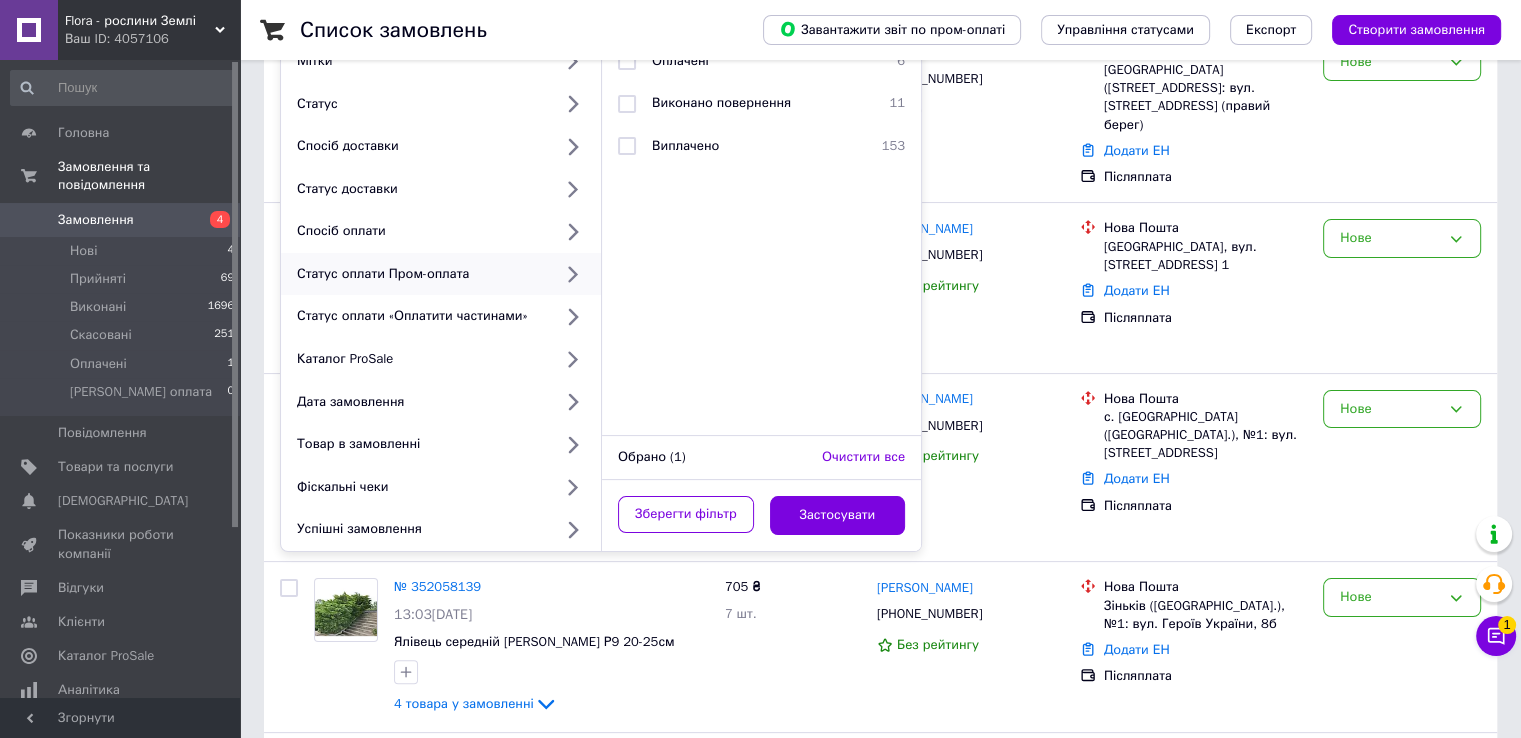 scroll, scrollTop: 300, scrollLeft: 0, axis: vertical 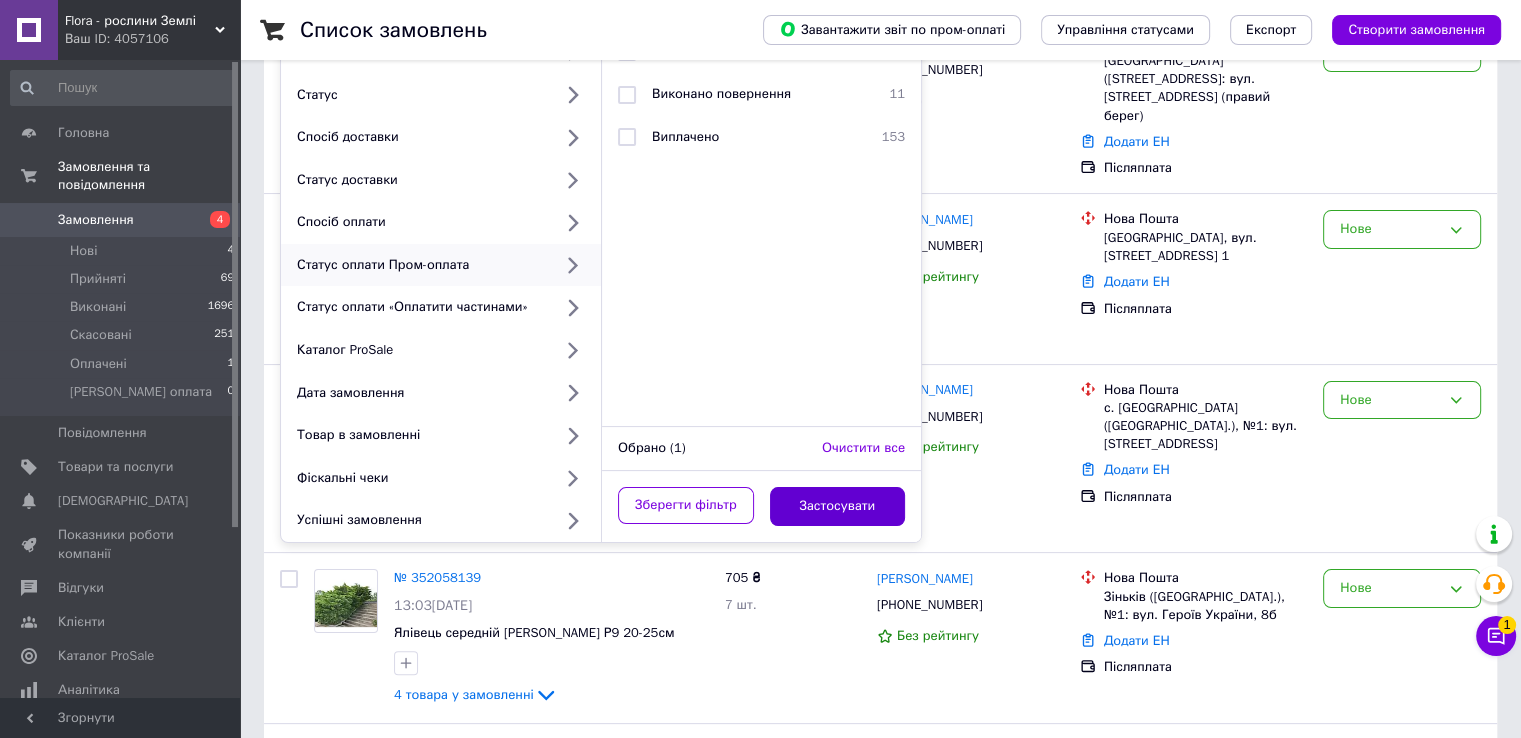 click on "Застосувати" at bounding box center [838, 506] 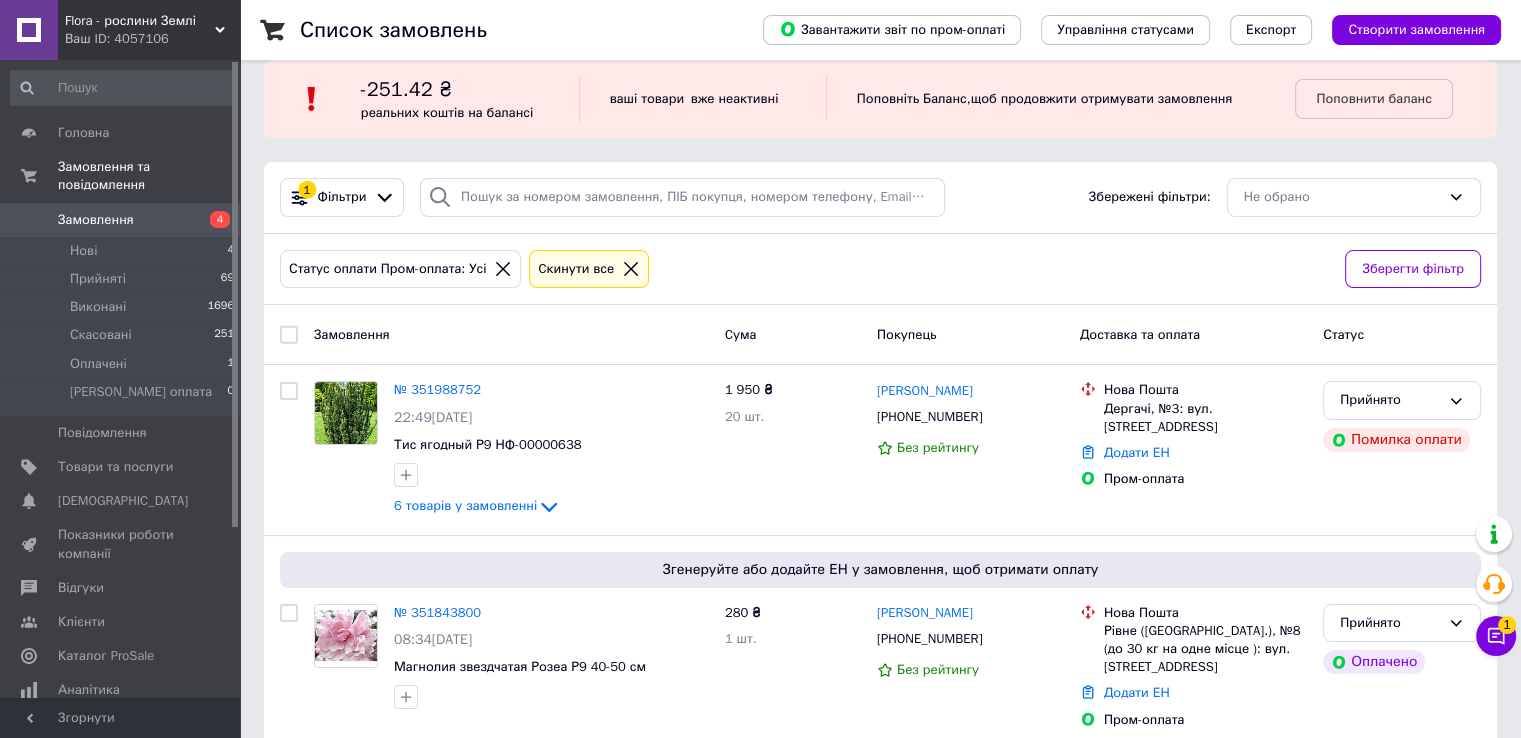 scroll, scrollTop: 0, scrollLeft: 0, axis: both 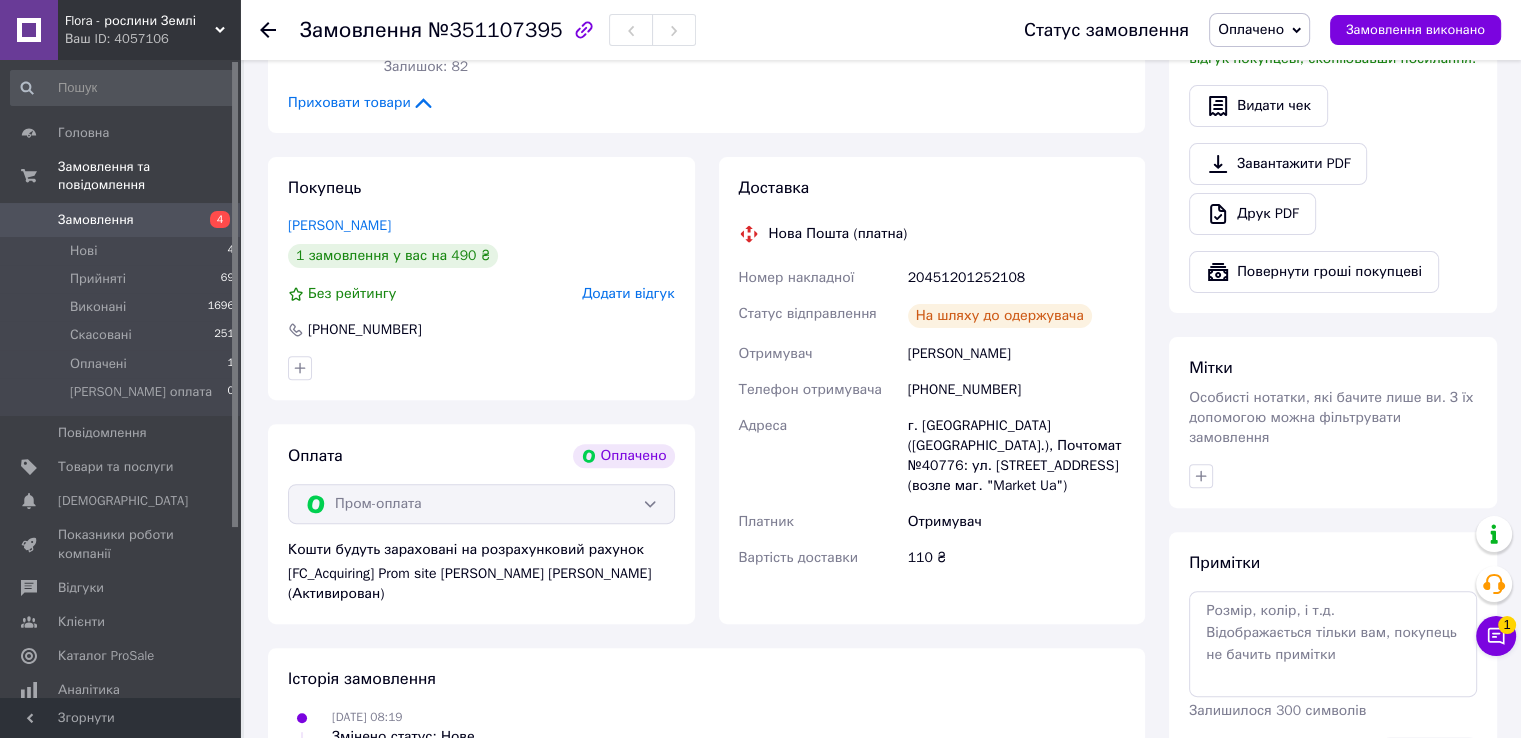 click on "20451201252108" at bounding box center [1016, 278] 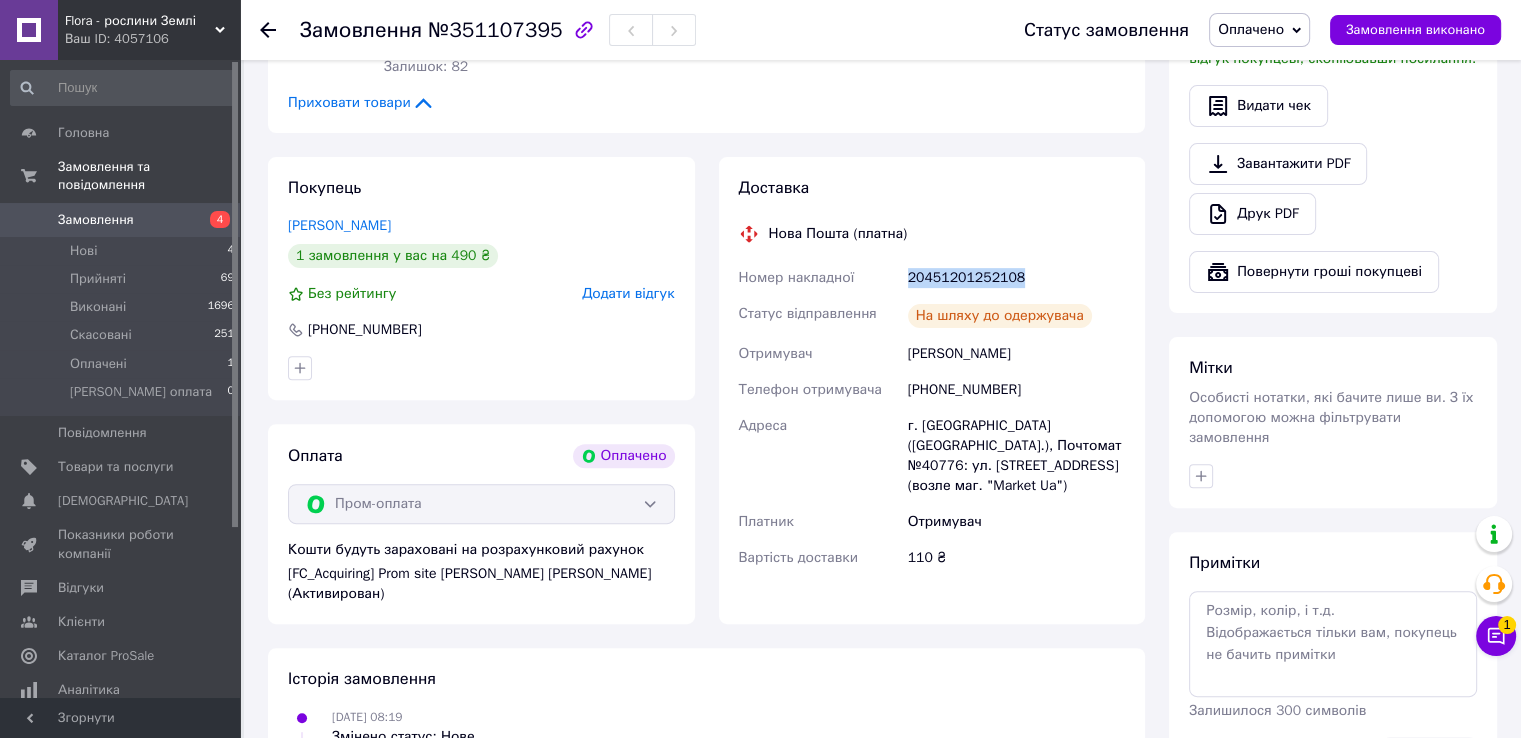 click on "20451201252108" at bounding box center [1016, 278] 